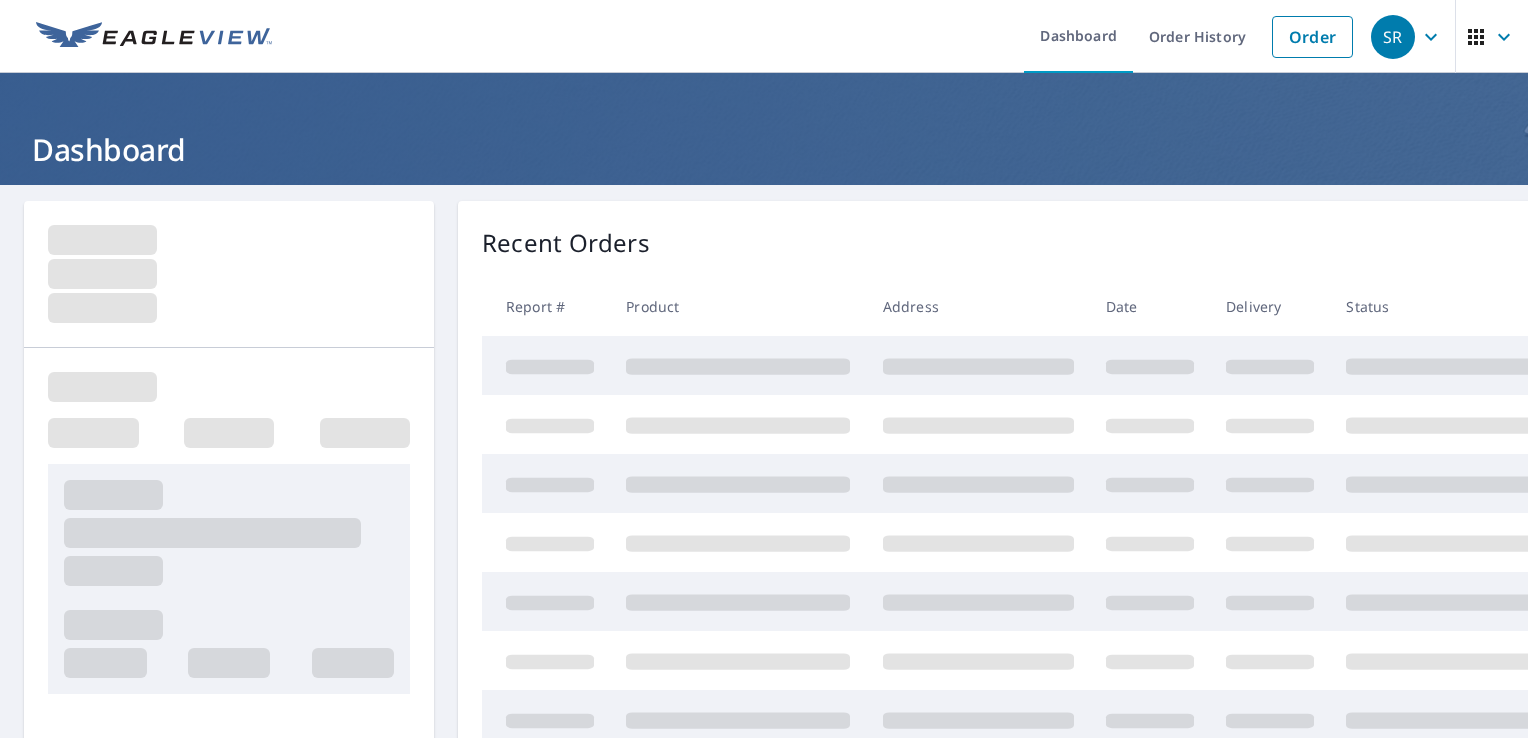 scroll, scrollTop: 0, scrollLeft: 0, axis: both 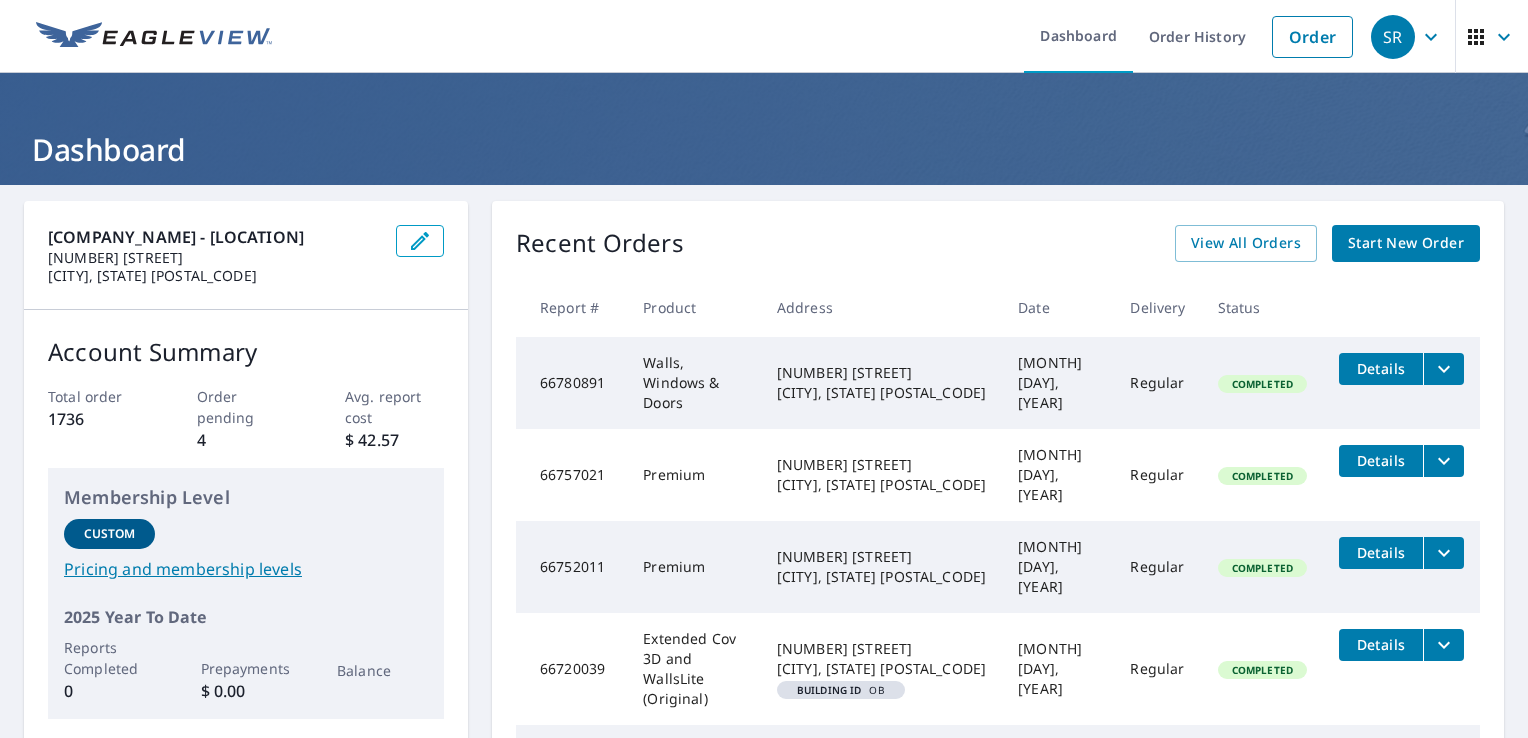 click on "Start New Order" at bounding box center (1406, 243) 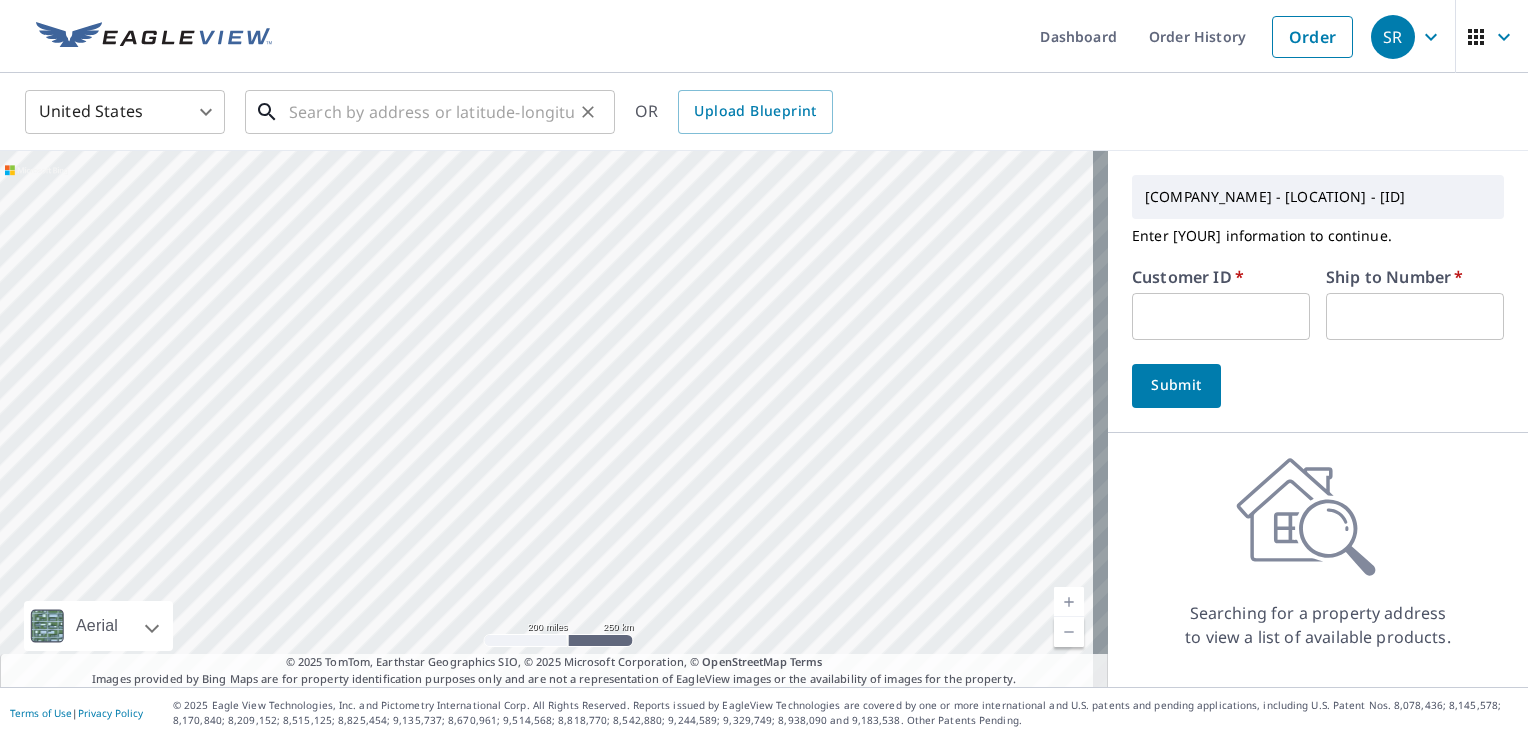 click at bounding box center (431, 112) 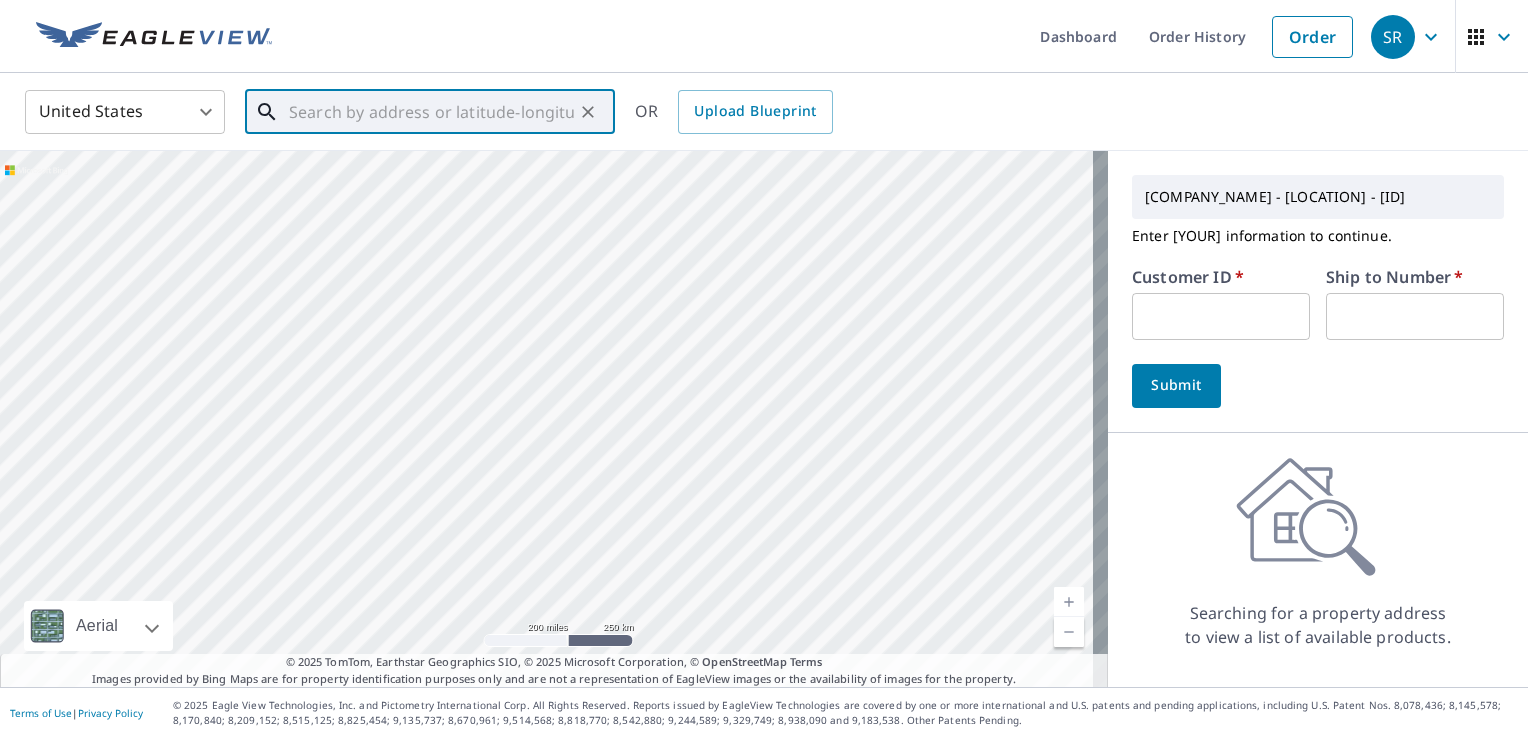 click at bounding box center (431, 112) 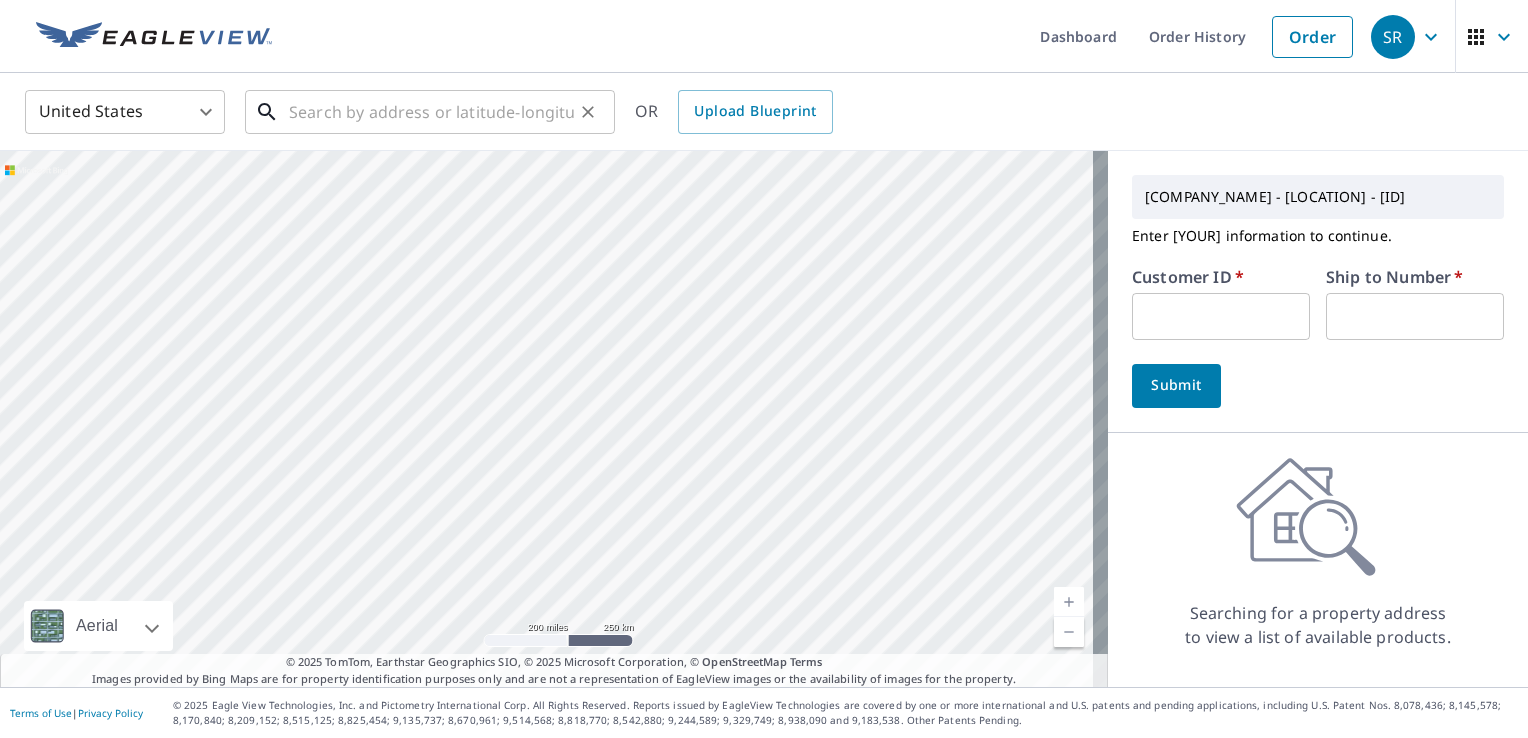 click at bounding box center (431, 112) 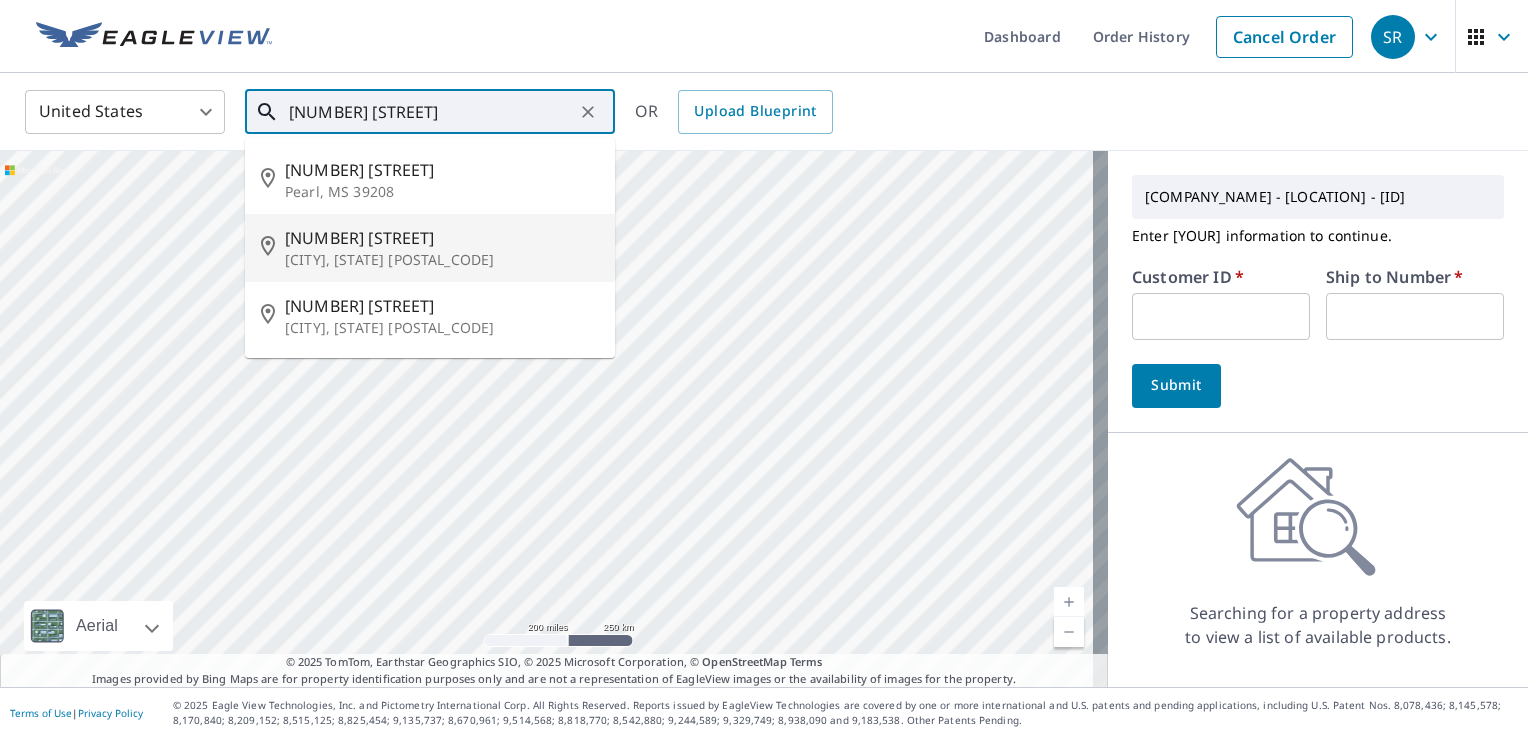 click on "[NUMBER] [STREET]" at bounding box center (442, 238) 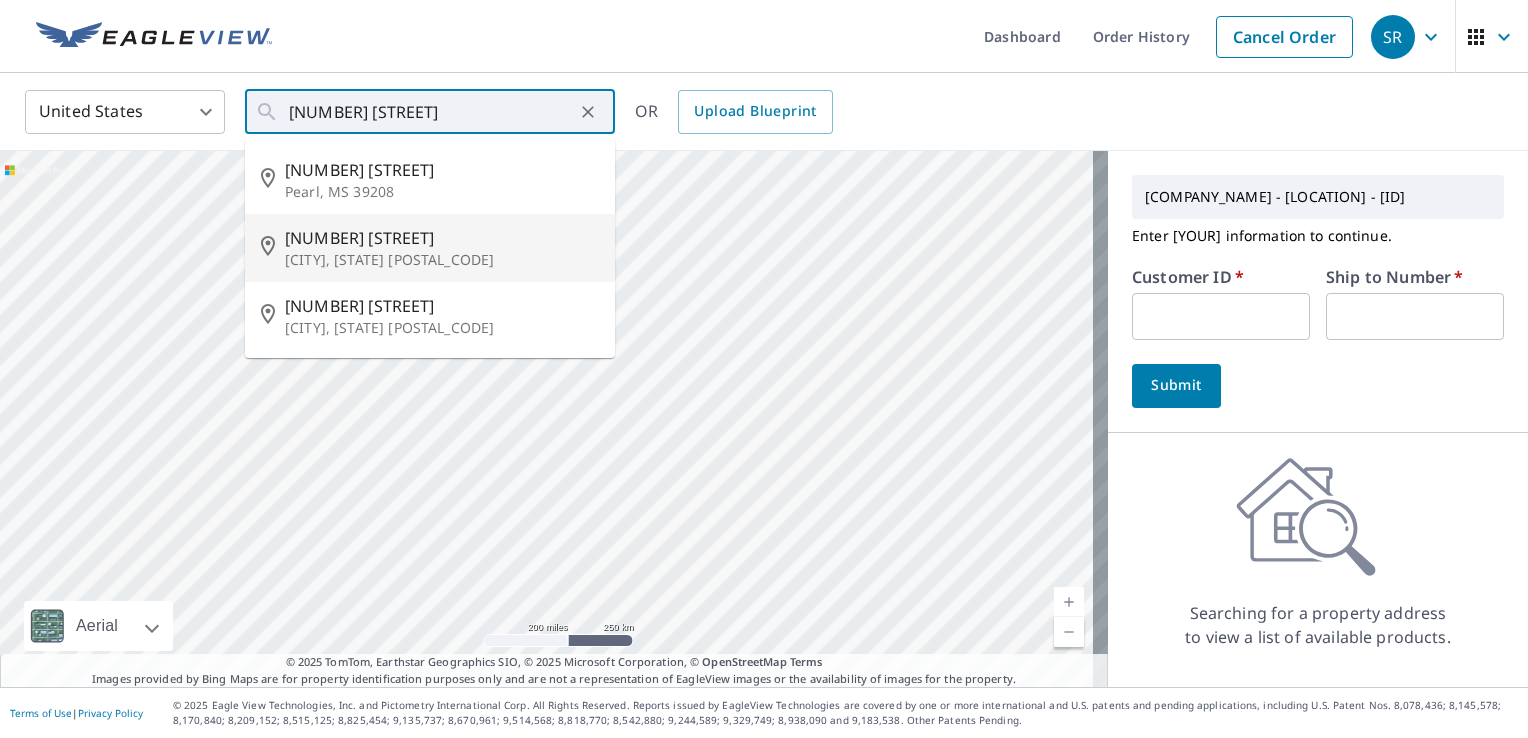 type on "[NUMBER] [STREET] [CITY], [STATE] [POSTAL_CODE]" 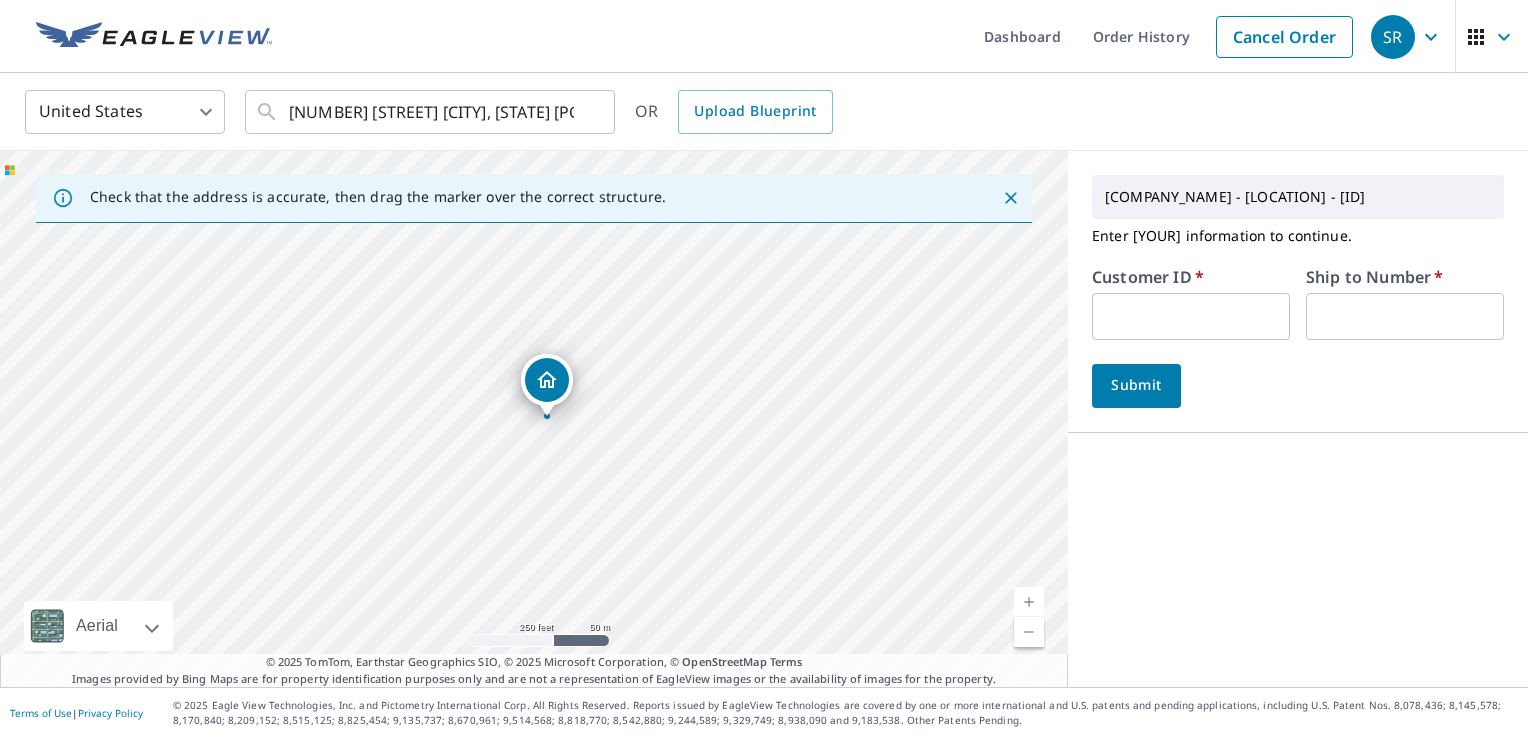 click at bounding box center (1191, 316) 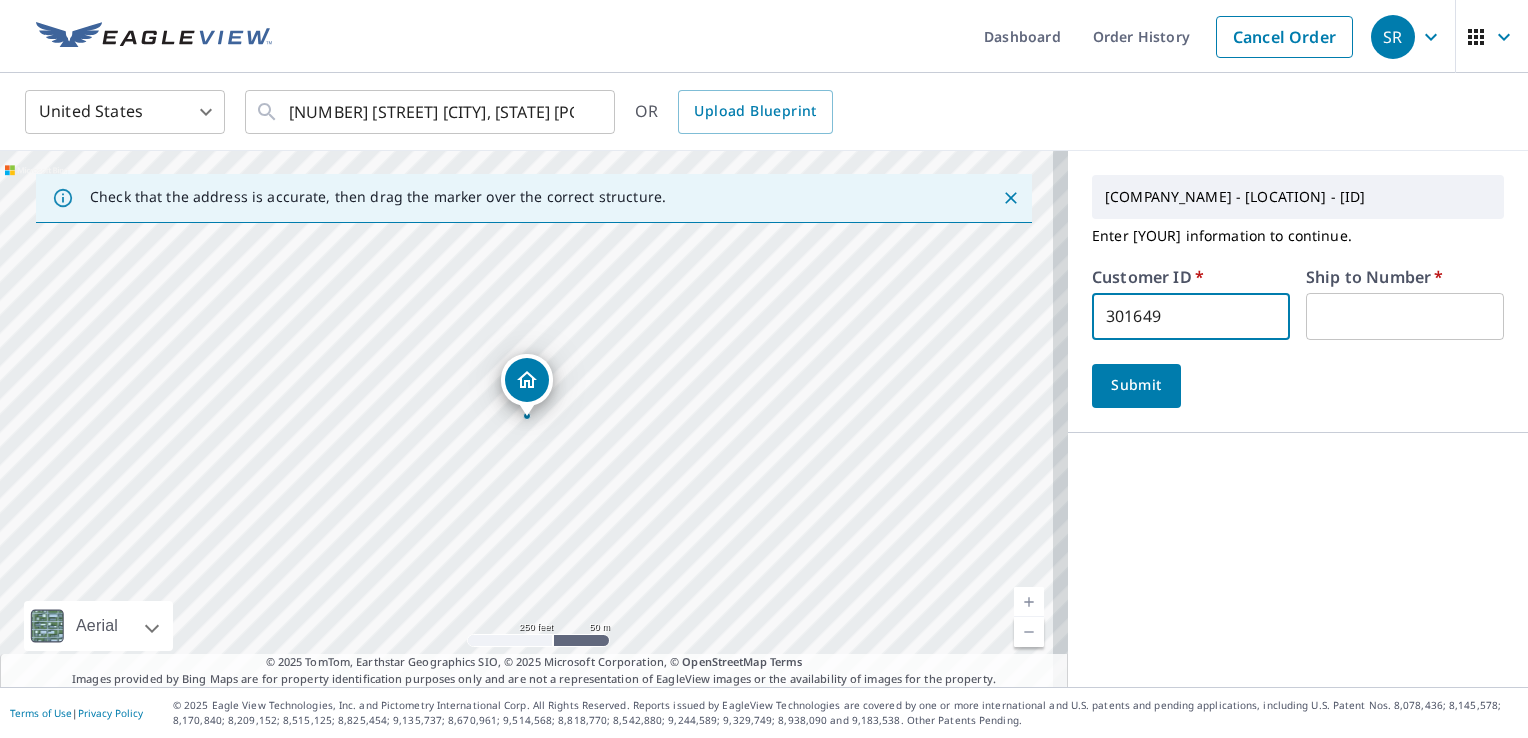 type on "301649" 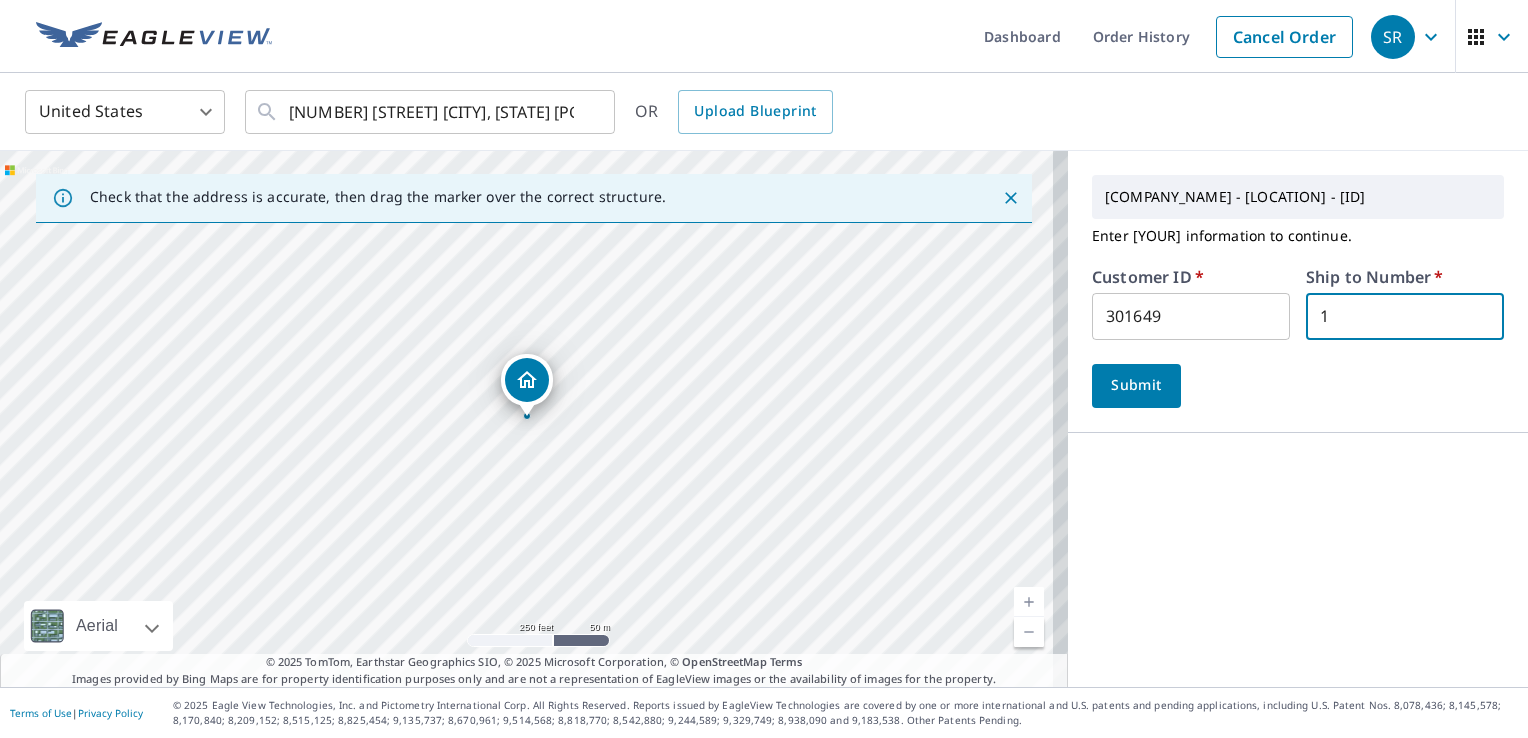 type on "1" 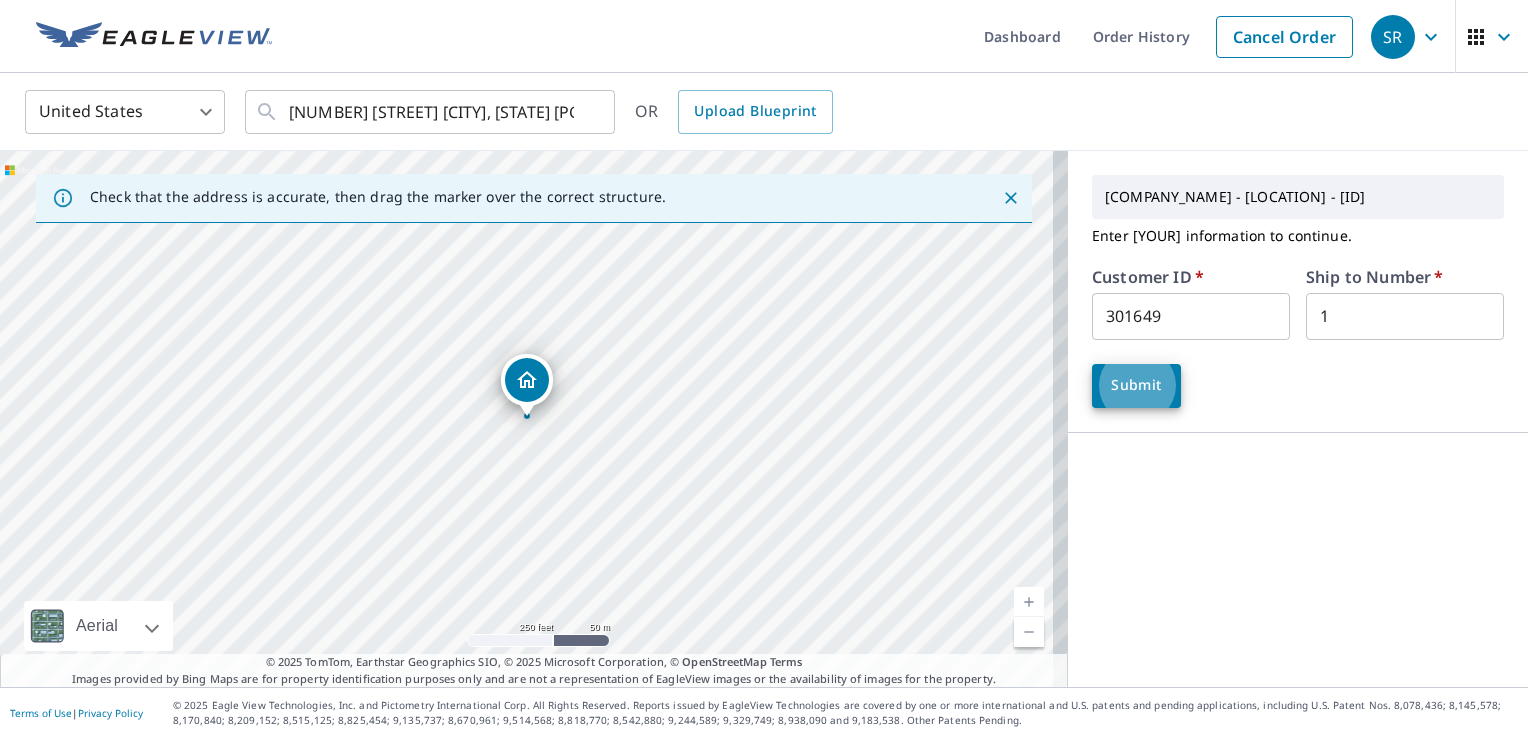 type 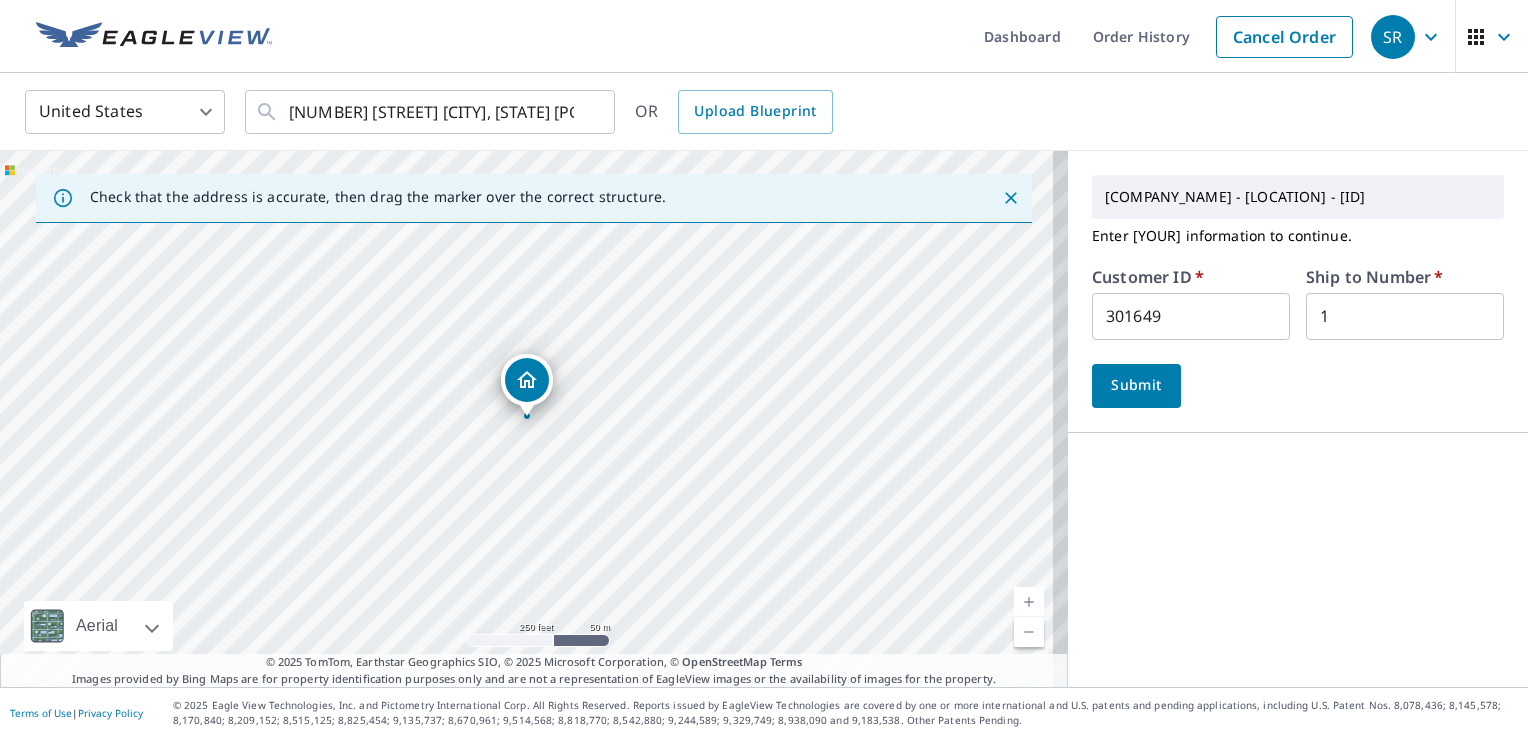 click on "Submit" at bounding box center [1136, 385] 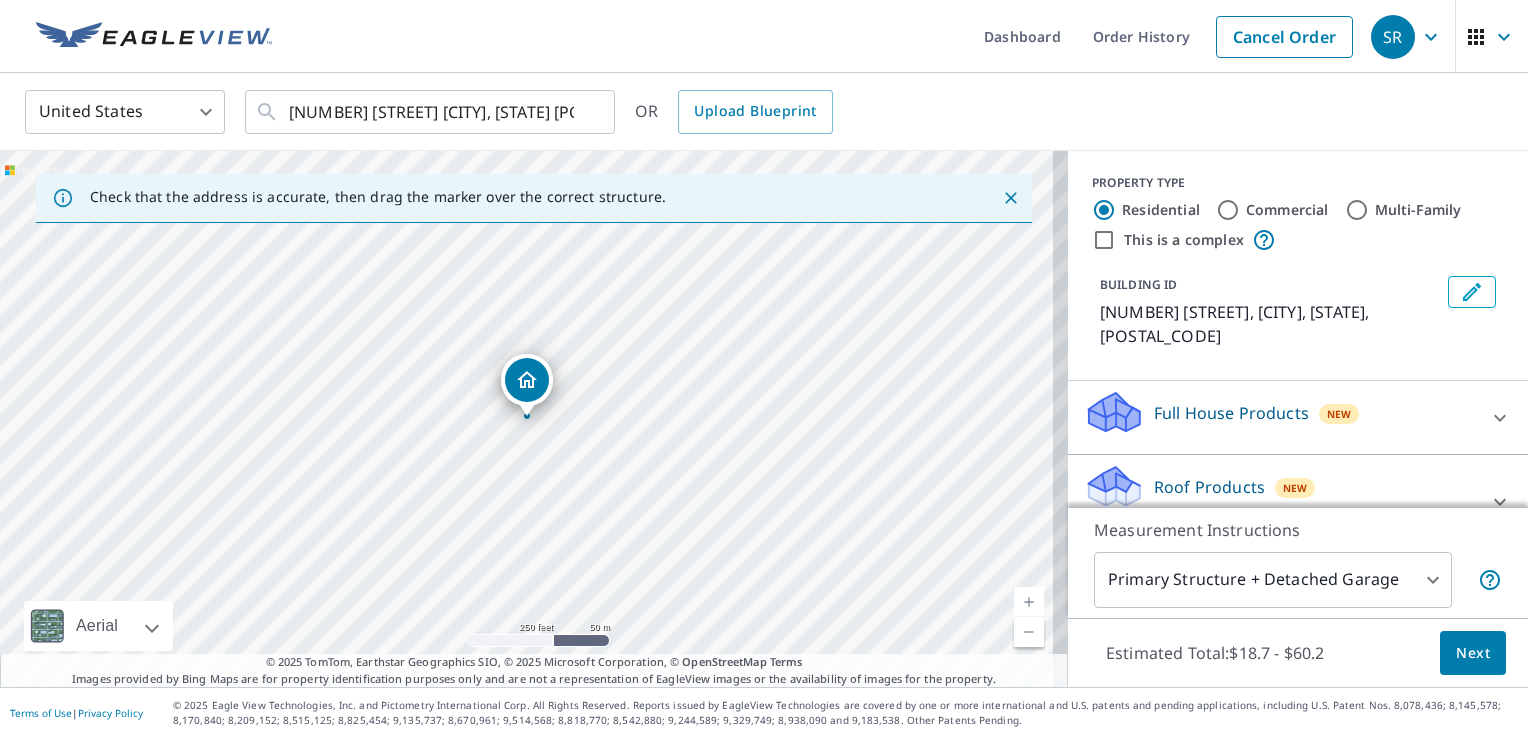 scroll, scrollTop: 396, scrollLeft: 0, axis: vertical 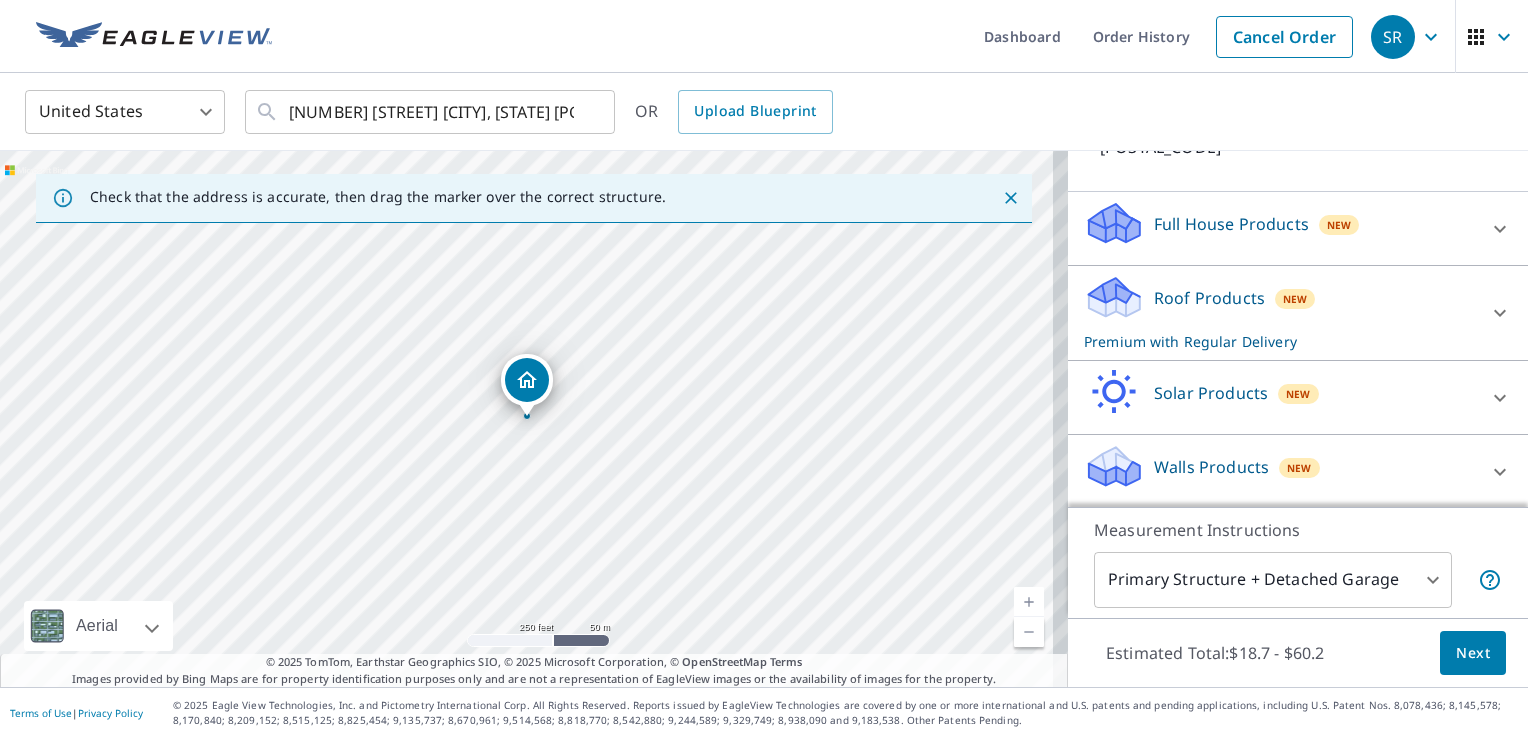 click on "[PRODUCT_NAME] with [DELIVERY_TYPE]" at bounding box center [1280, 313] 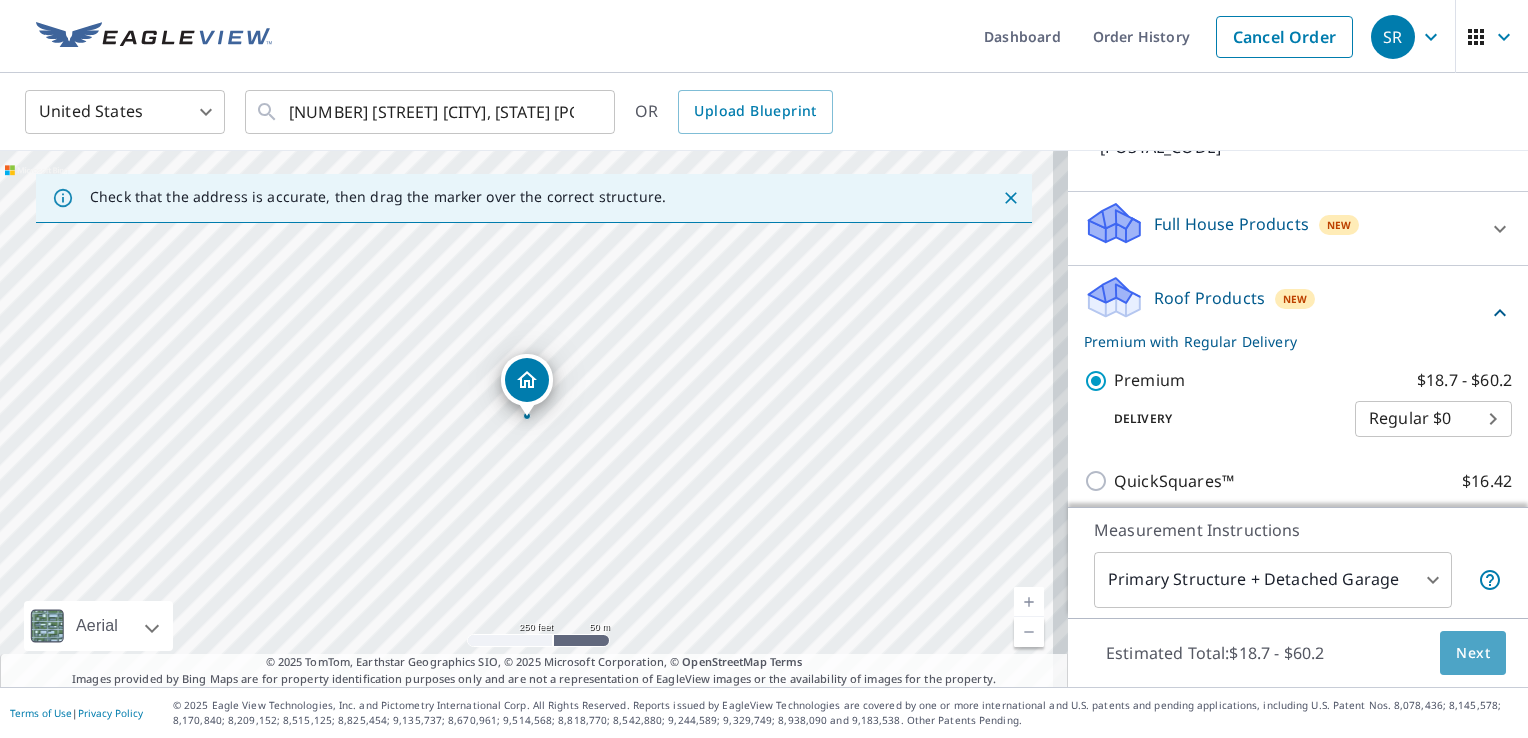 click on "Next" at bounding box center (1473, 653) 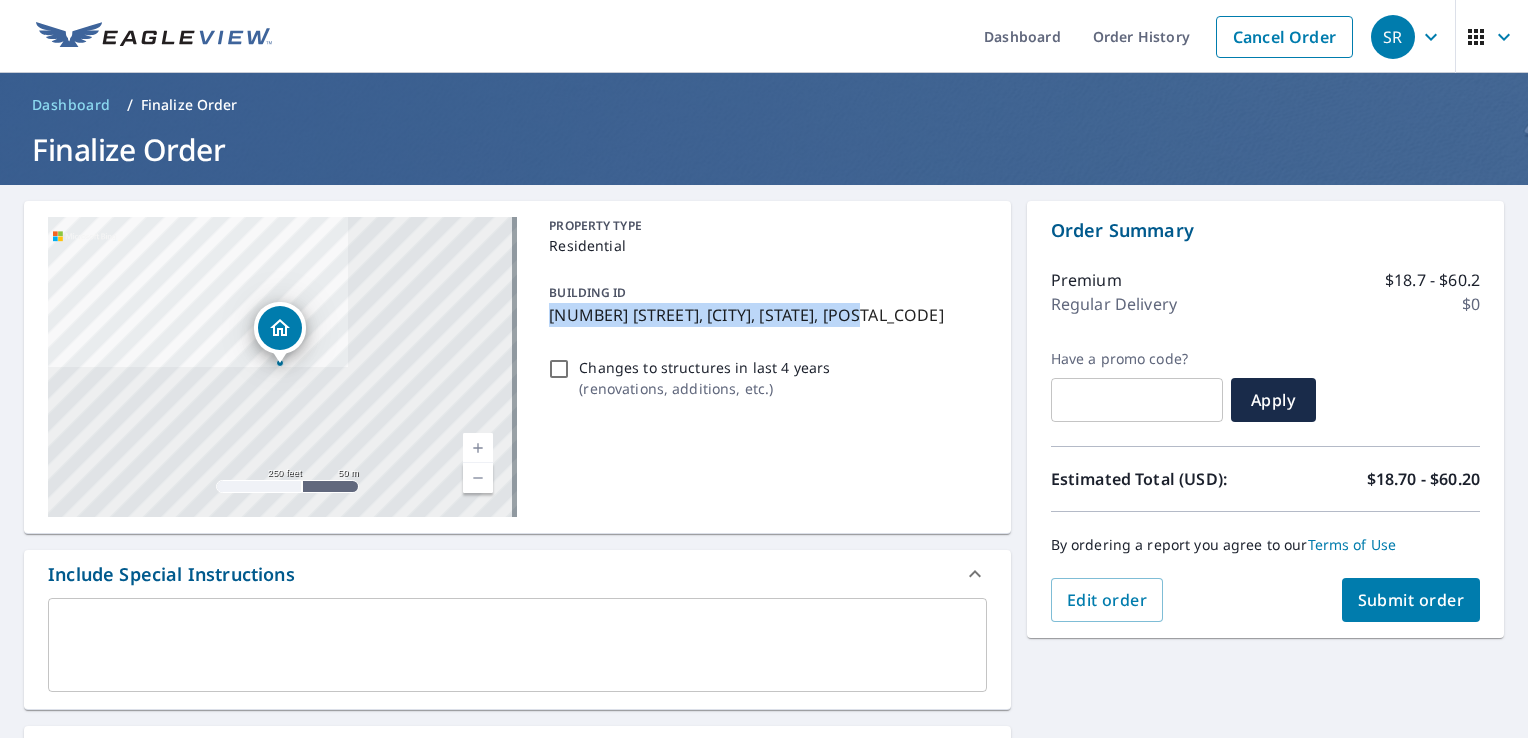drag, startPoint x: 881, startPoint y: 318, endPoint x: 540, endPoint y: 326, distance: 341.09384 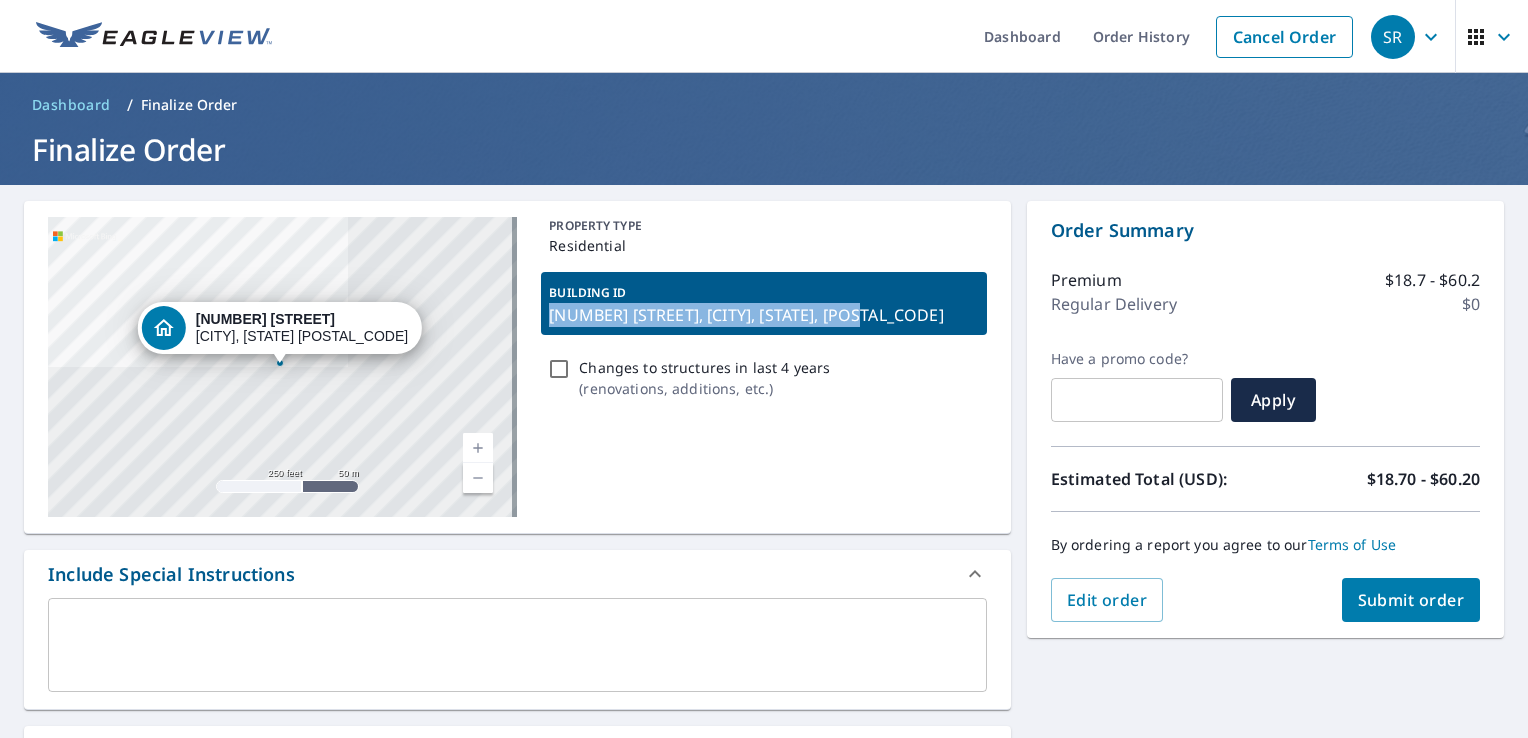 copy on "[NUMBER] [STREET], [CITY], [STATE], [POSTAL_CODE]" 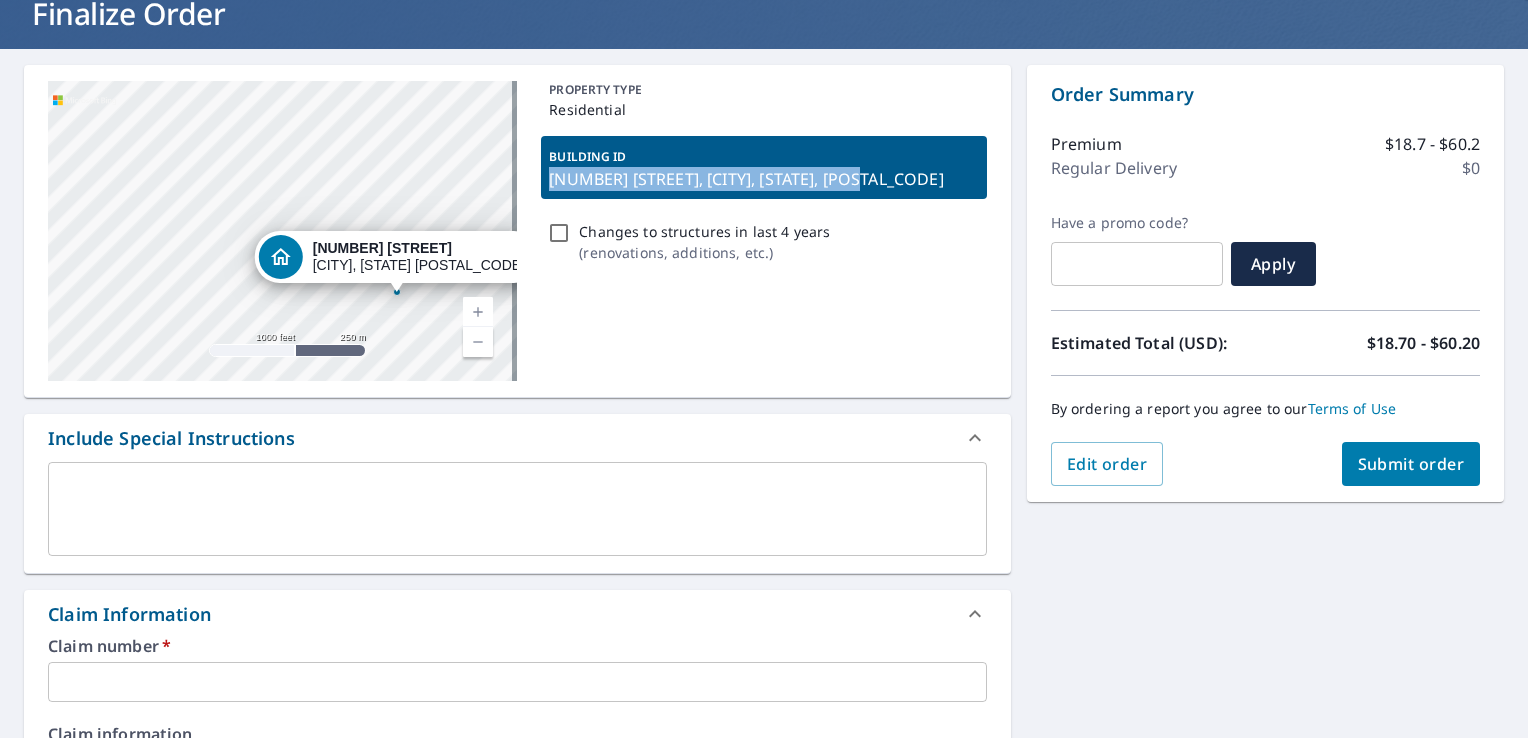 scroll, scrollTop: 300, scrollLeft: 0, axis: vertical 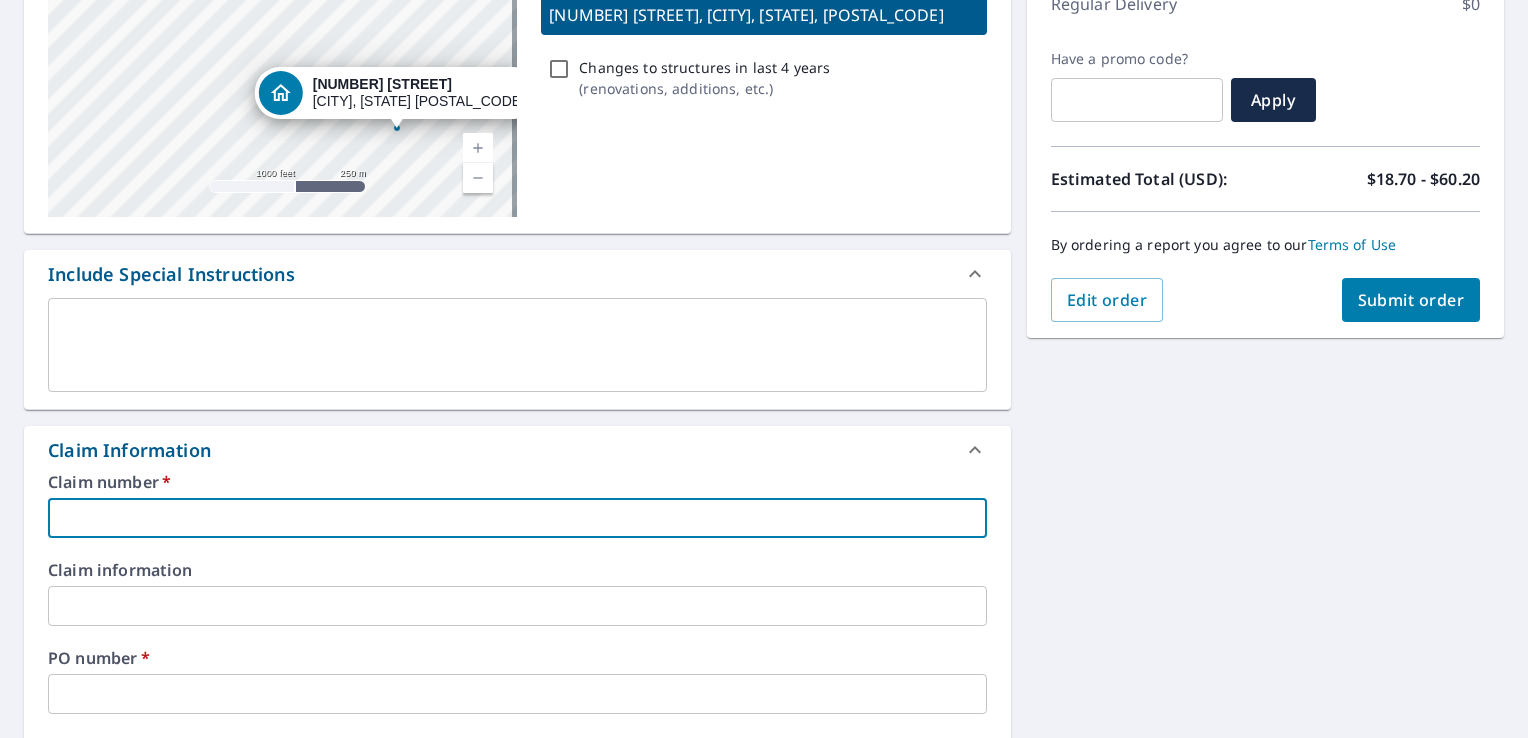 click at bounding box center [517, 518] 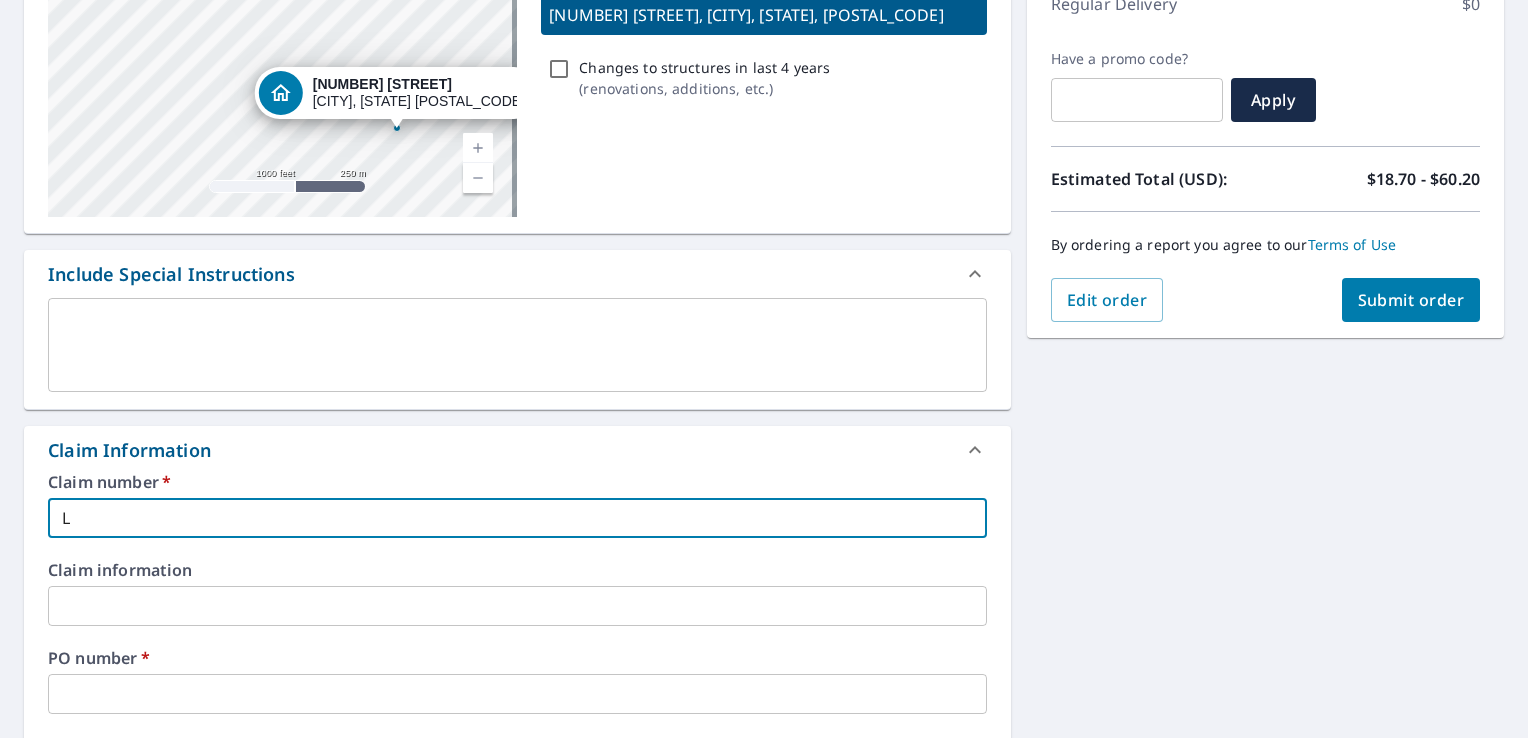 type on "LO" 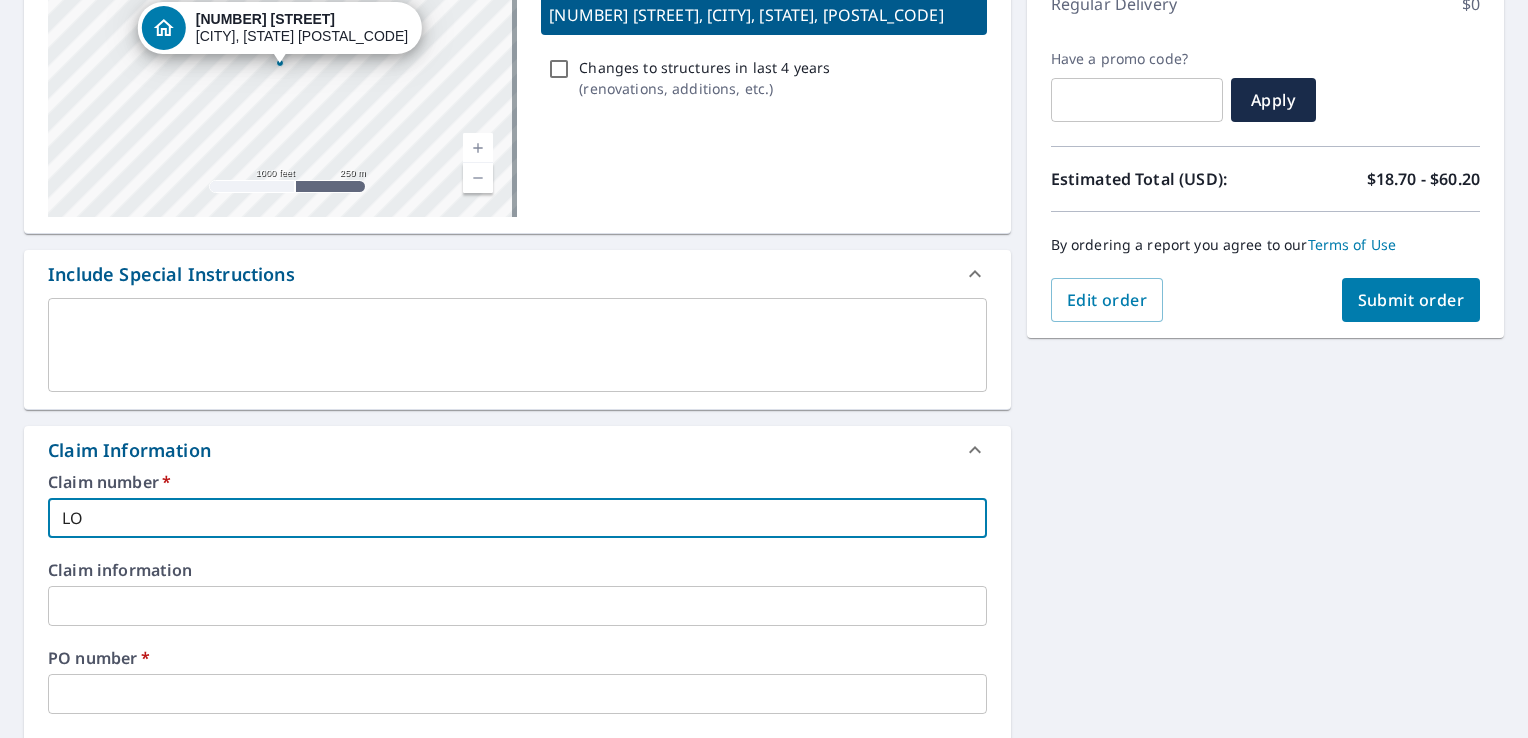type on "LON" 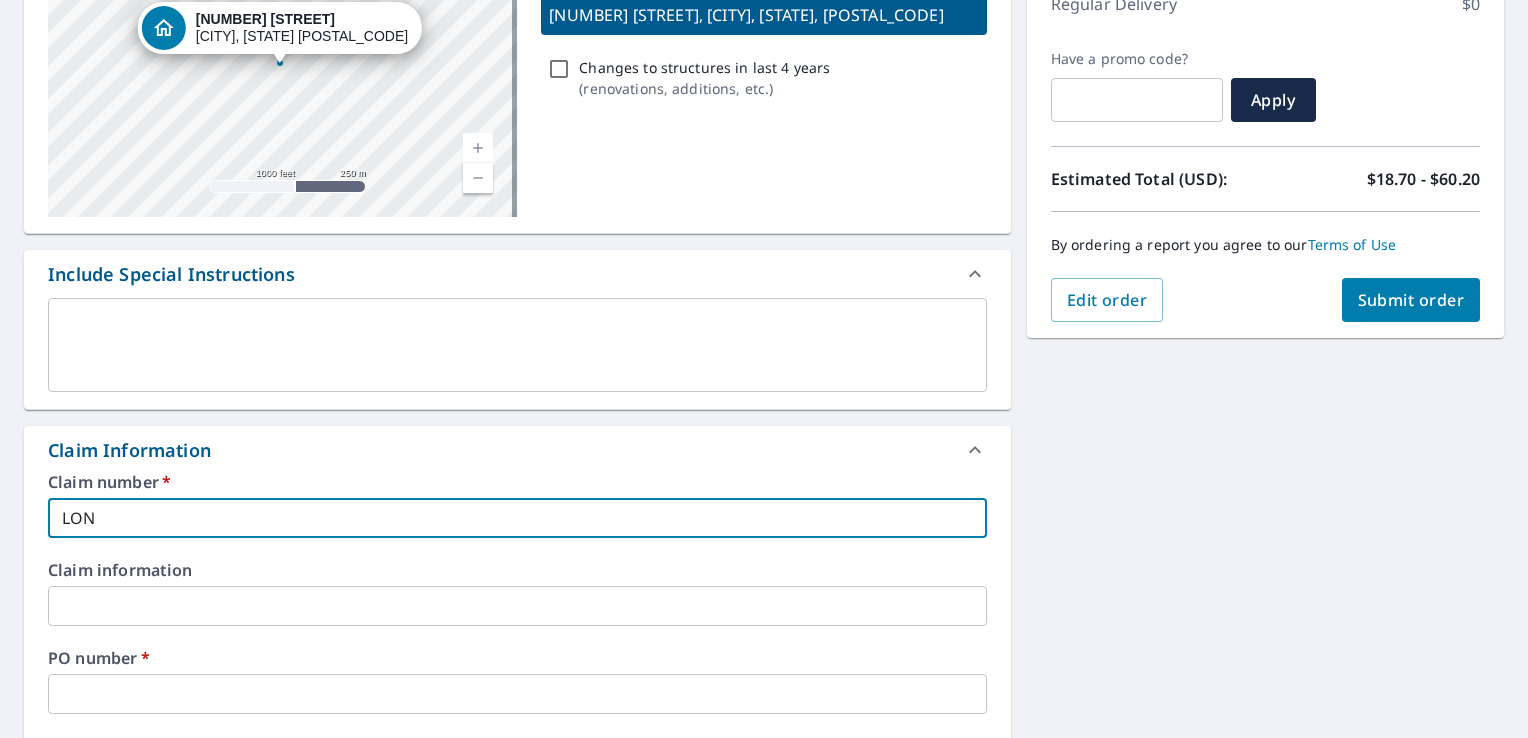 type on "LONGVI" 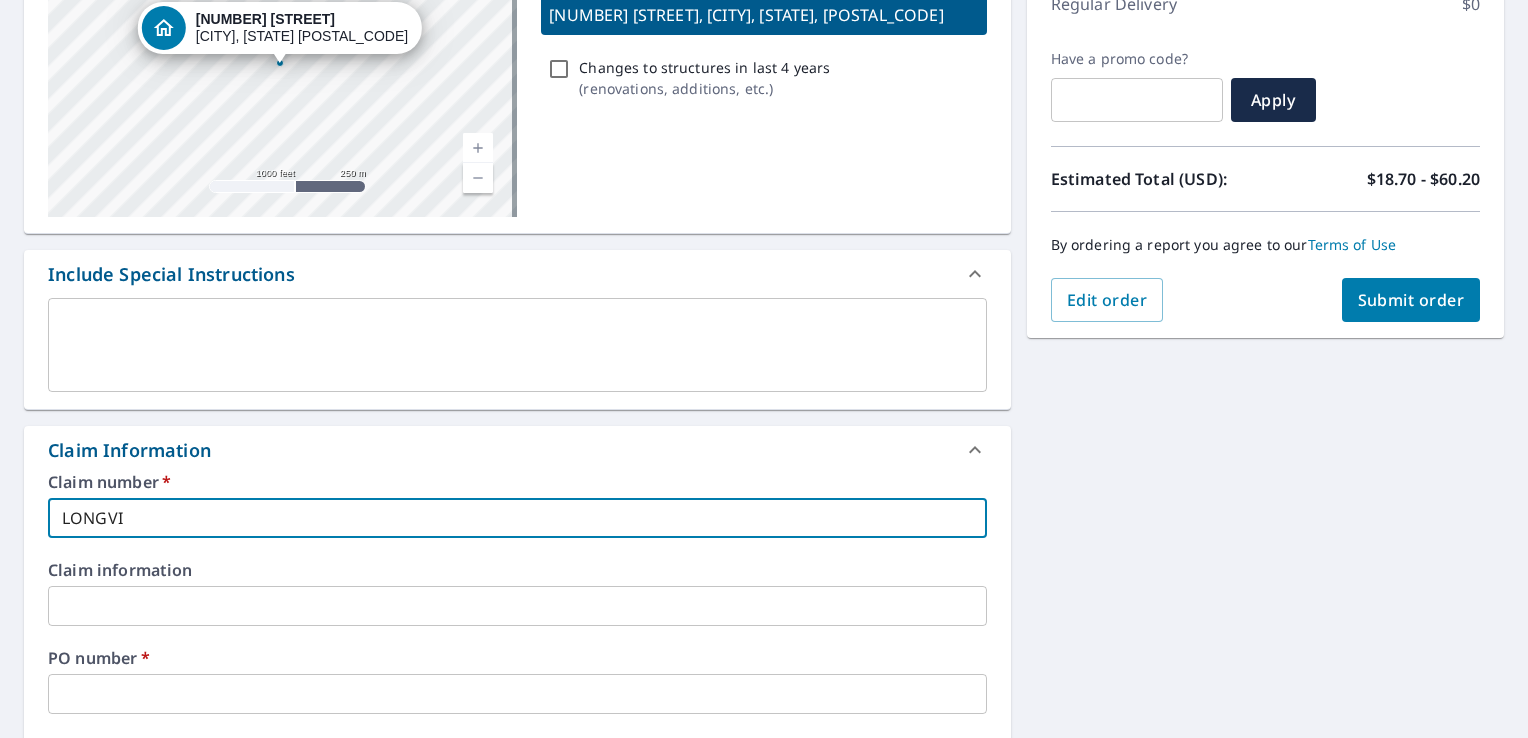 type on "[STATE]" 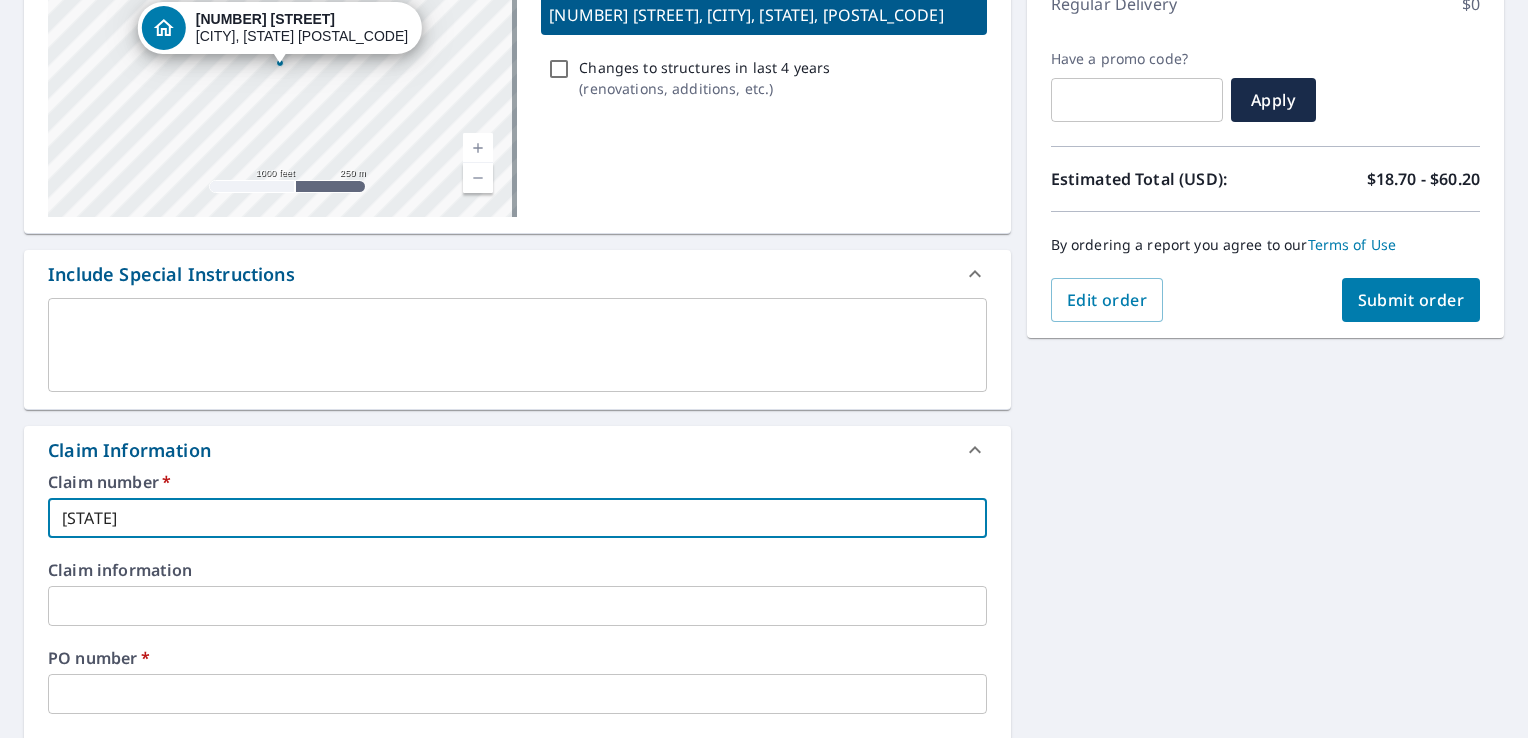 type on "LONGVI" 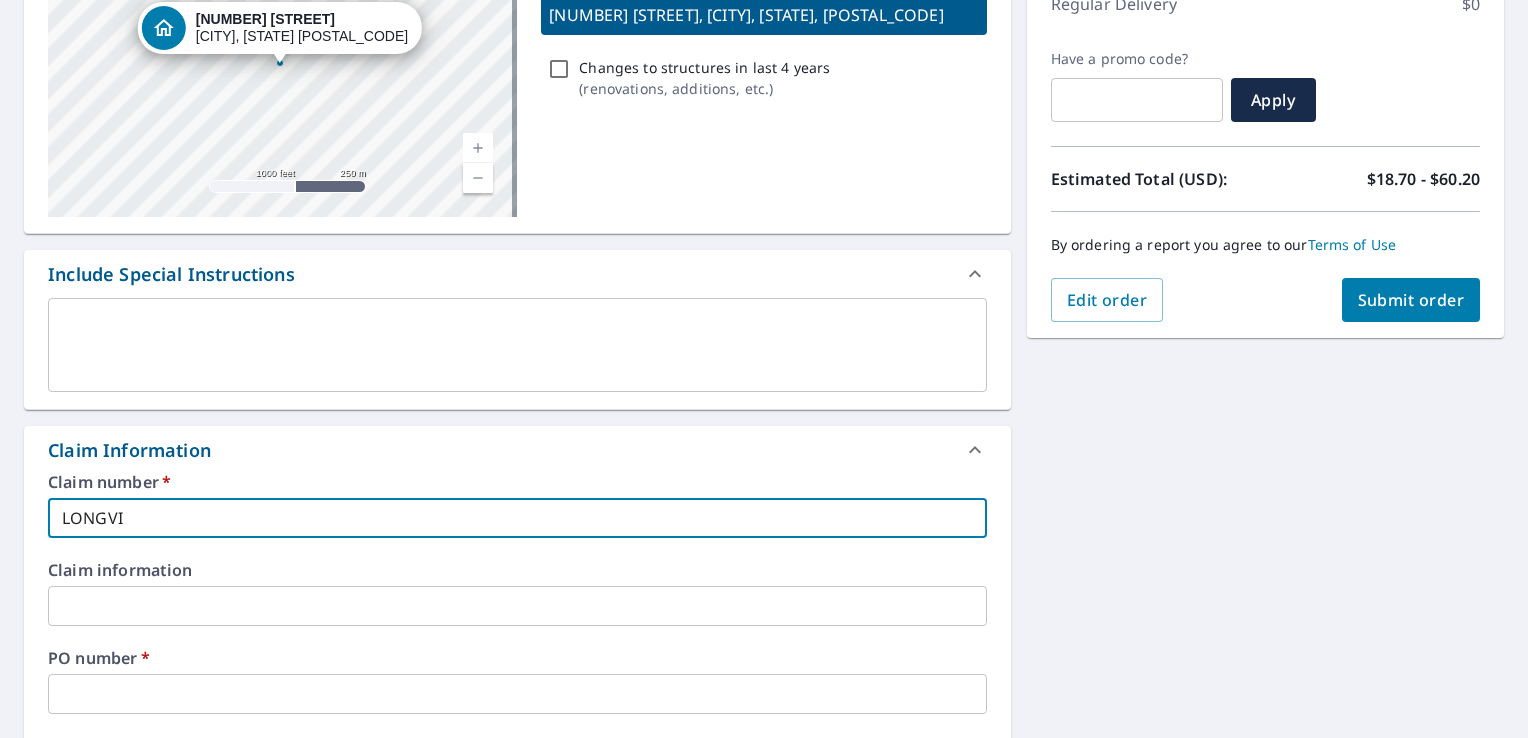 type on "LONGVIEW" 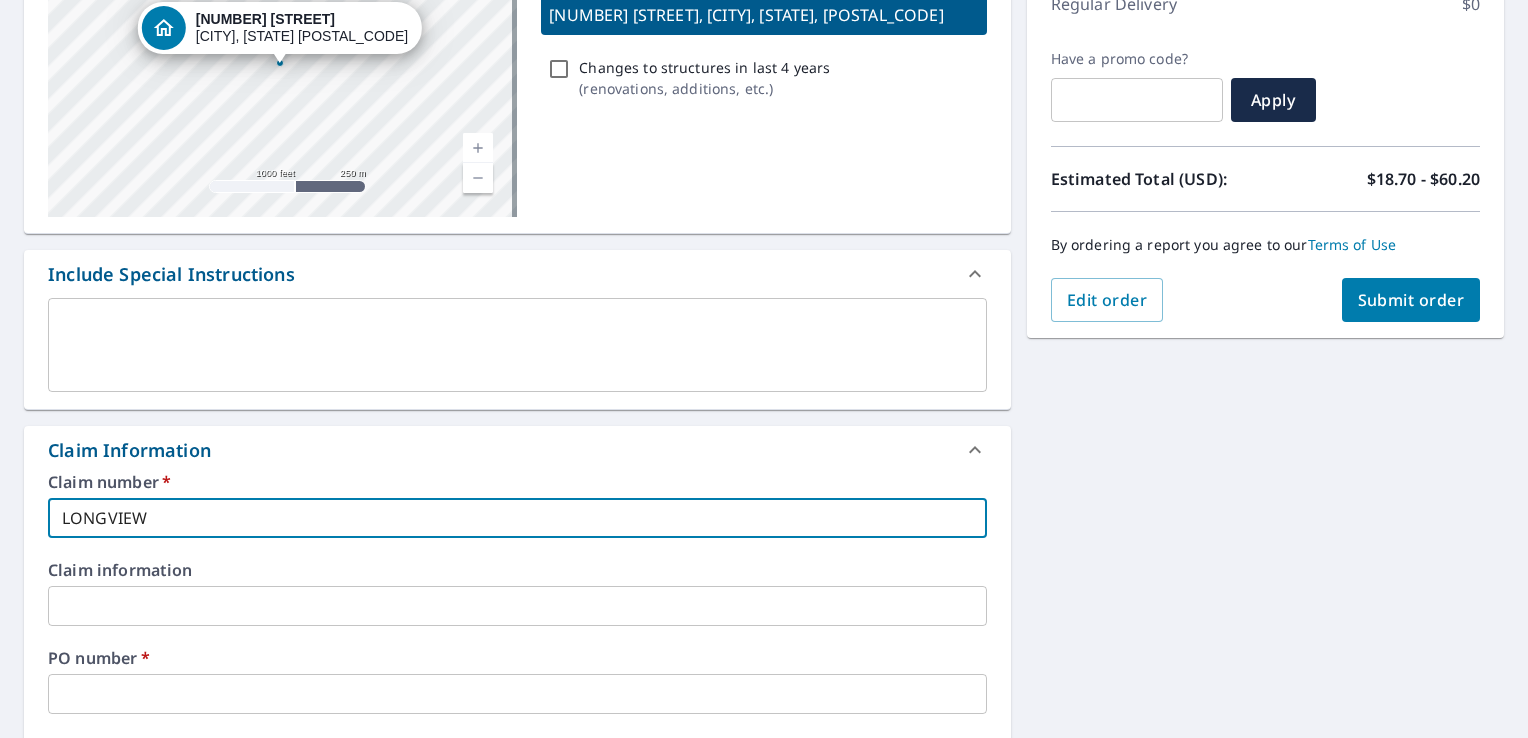 type on "LONGVIEW" 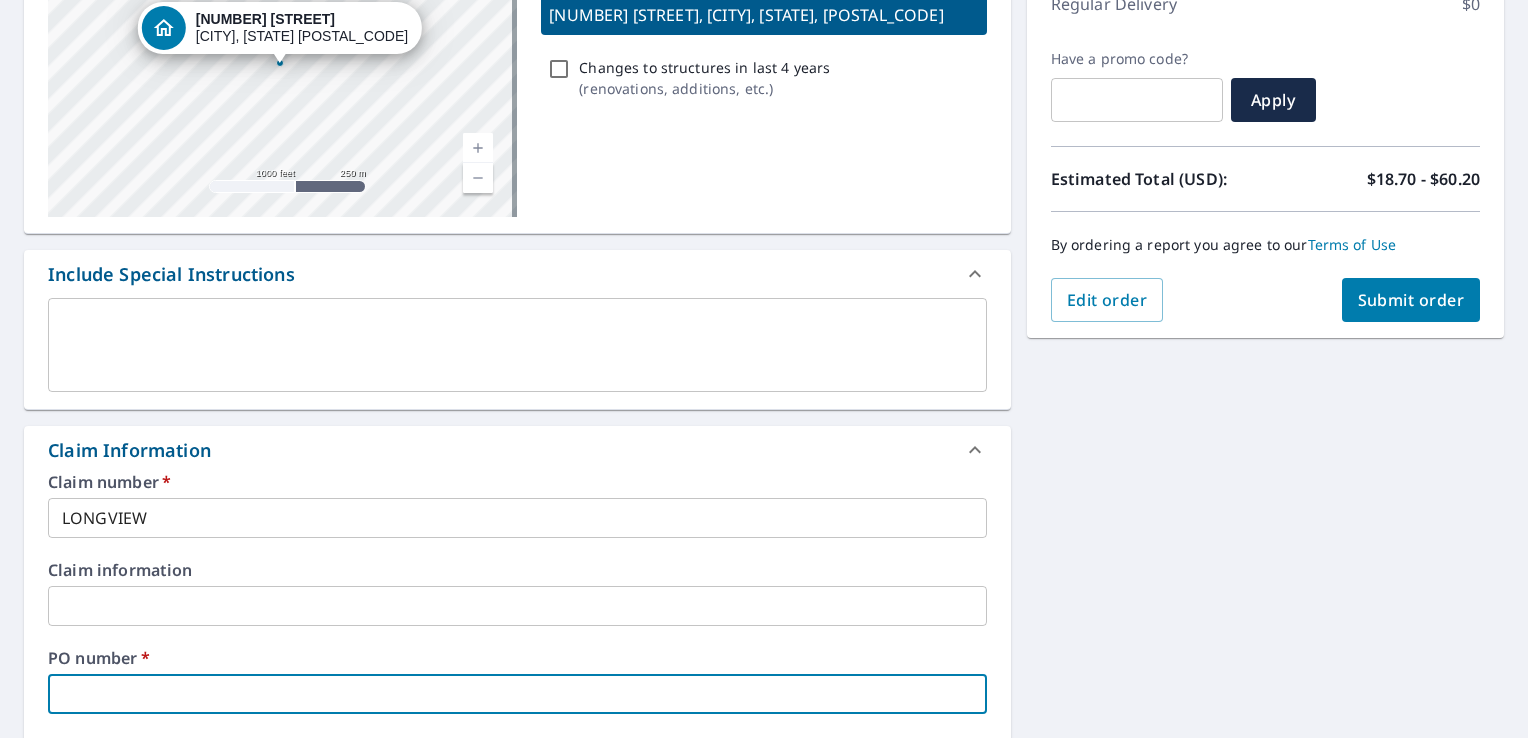 paste on "[NUMBER] [STREET], [CITY], [STATE], [POSTAL_CODE]" 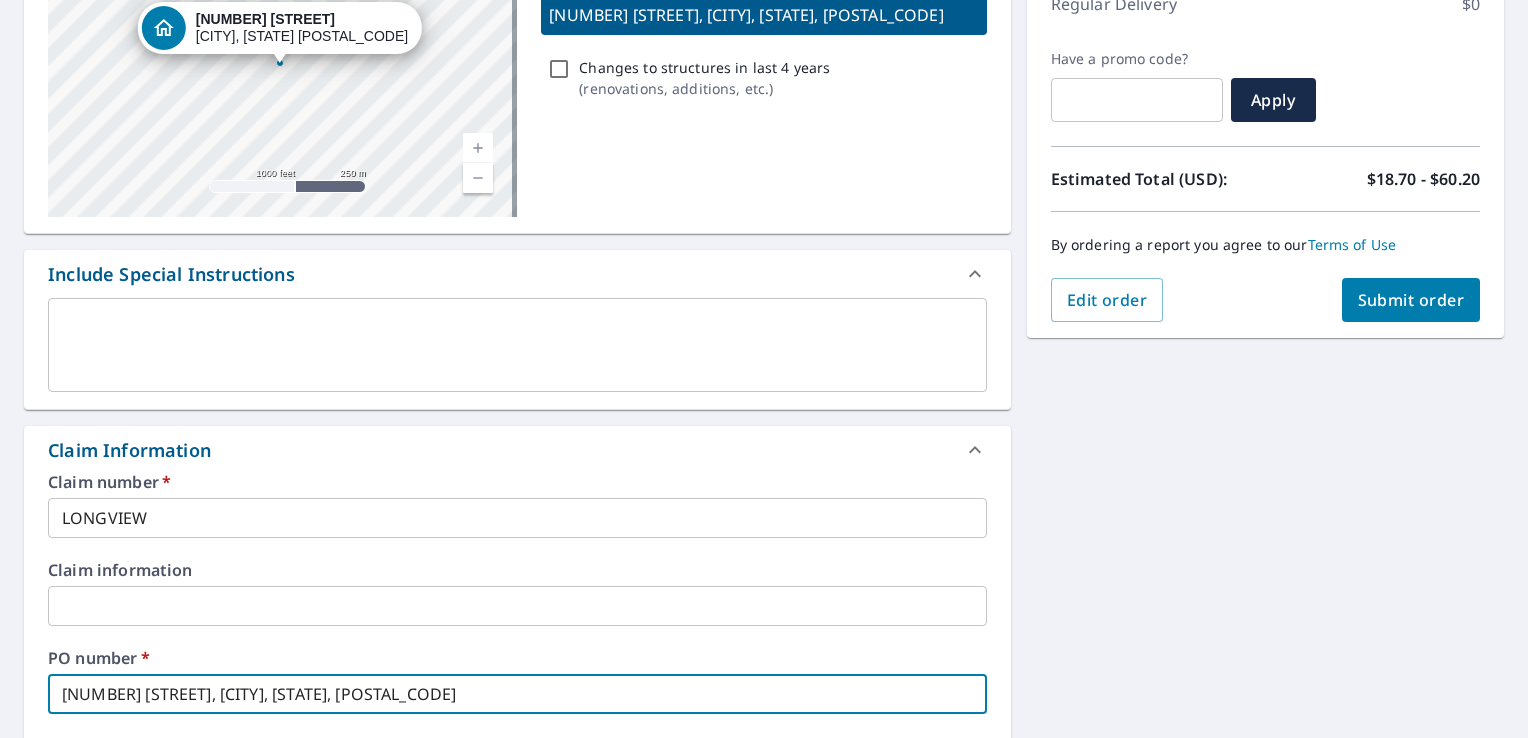 checkbox on "true" 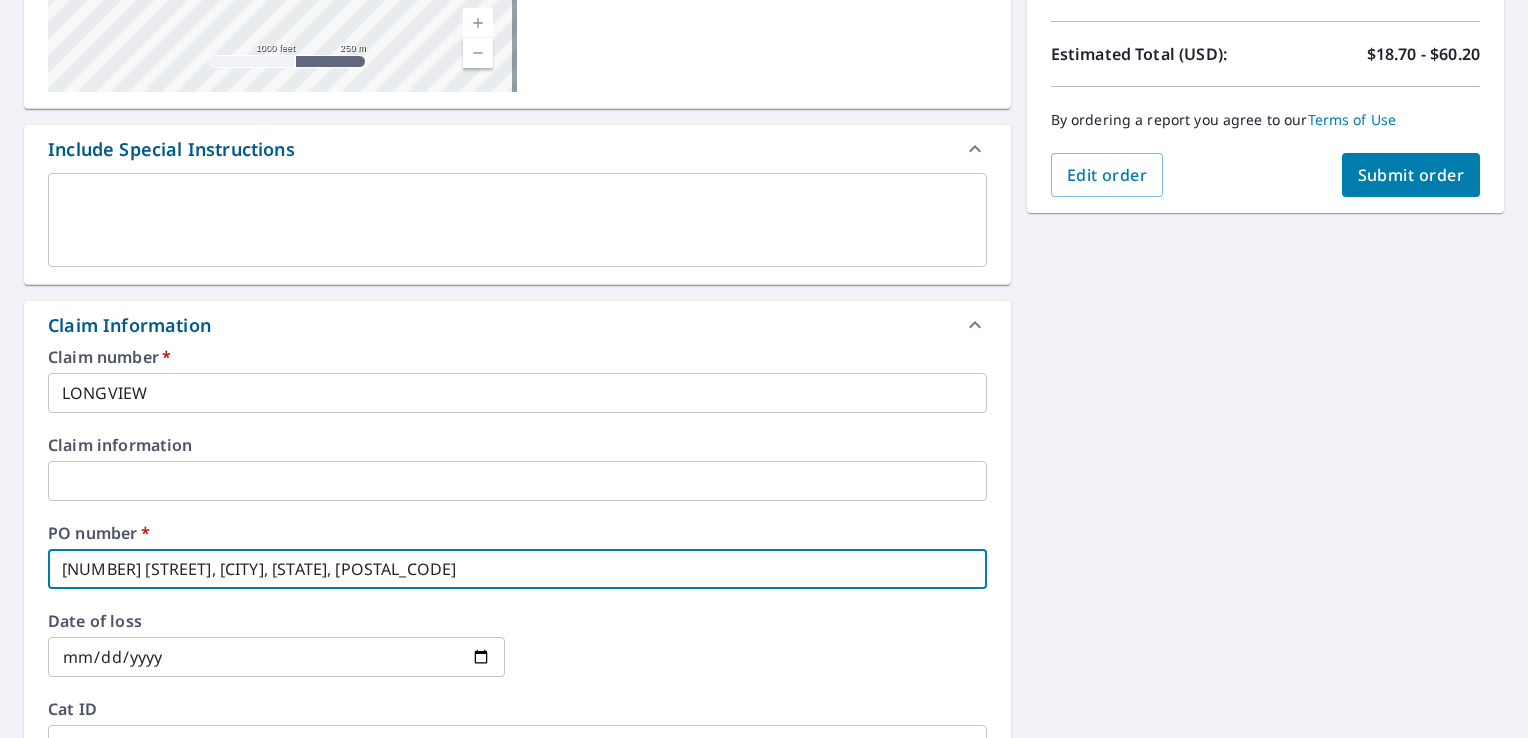 scroll, scrollTop: 700, scrollLeft: 0, axis: vertical 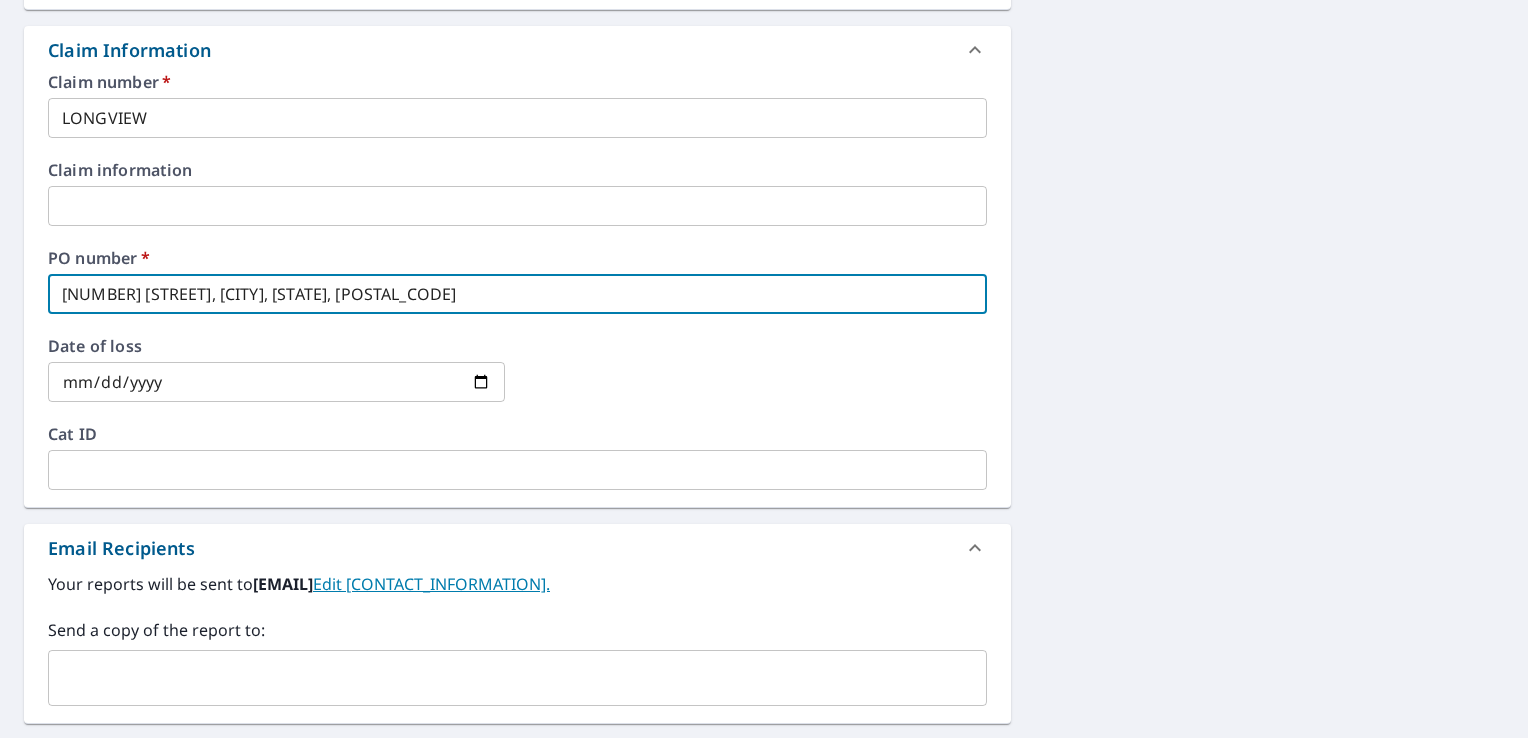 type on "[NUMBER] [STREET], [CITY], [STATE], [POSTAL_CODE]" 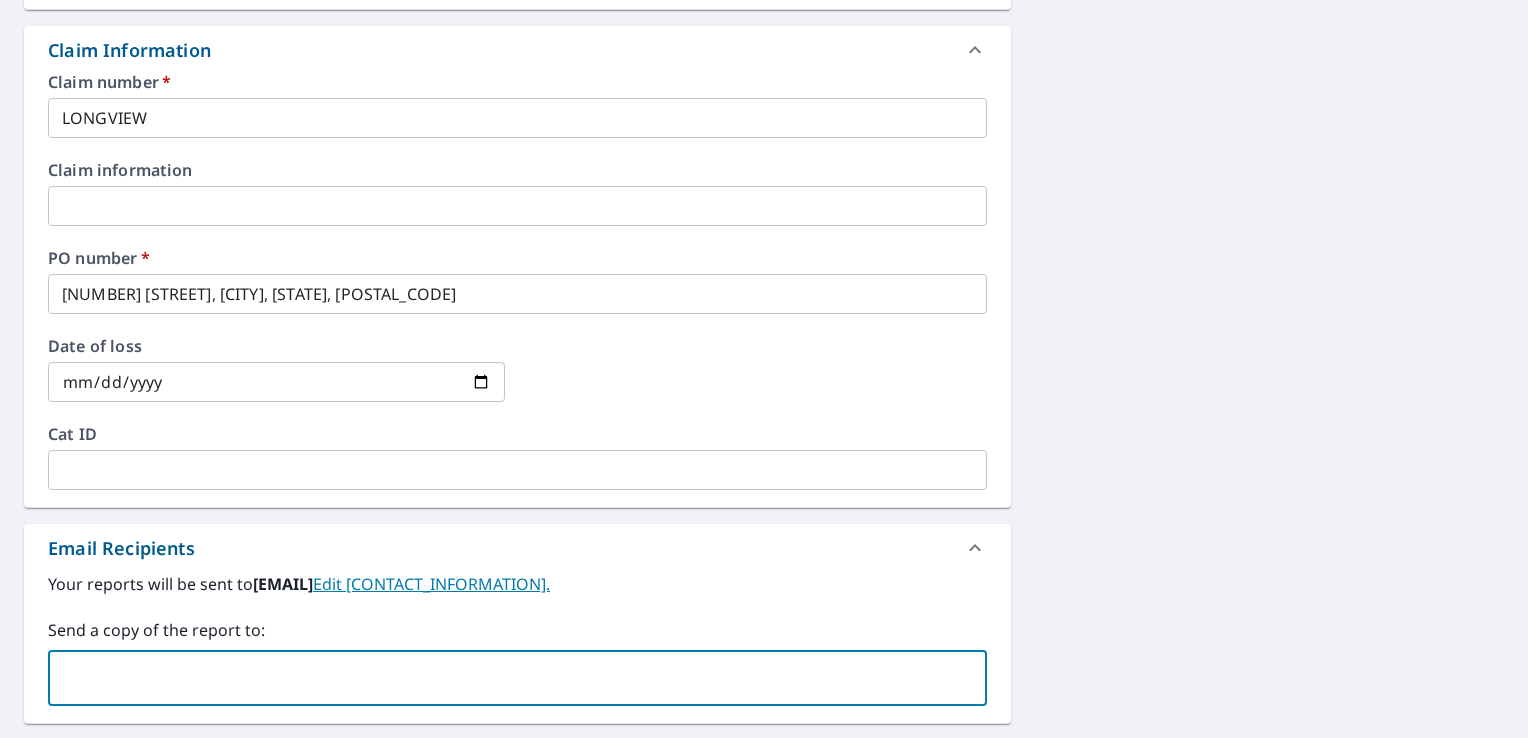 click at bounding box center [502, 678] 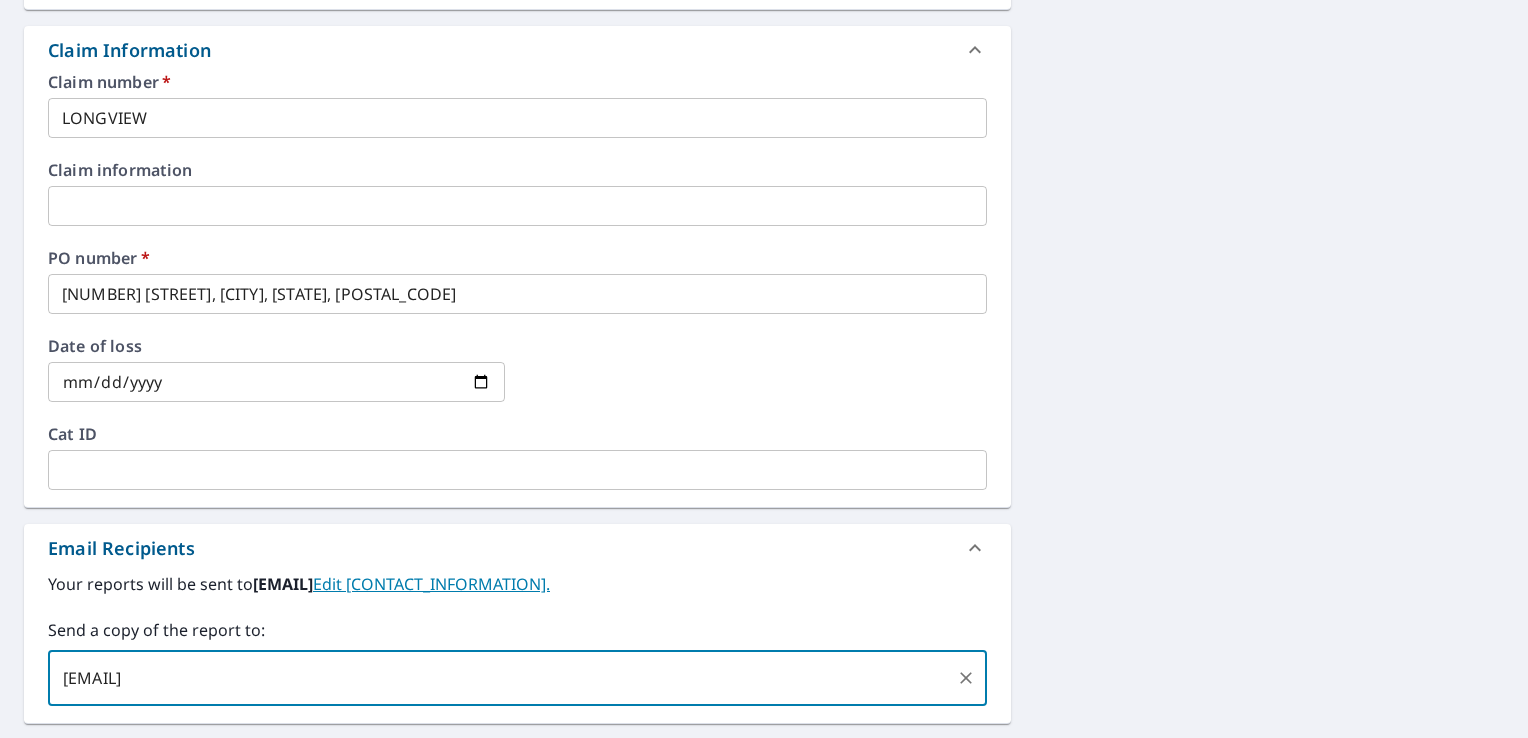 type on "[EMAIL]" 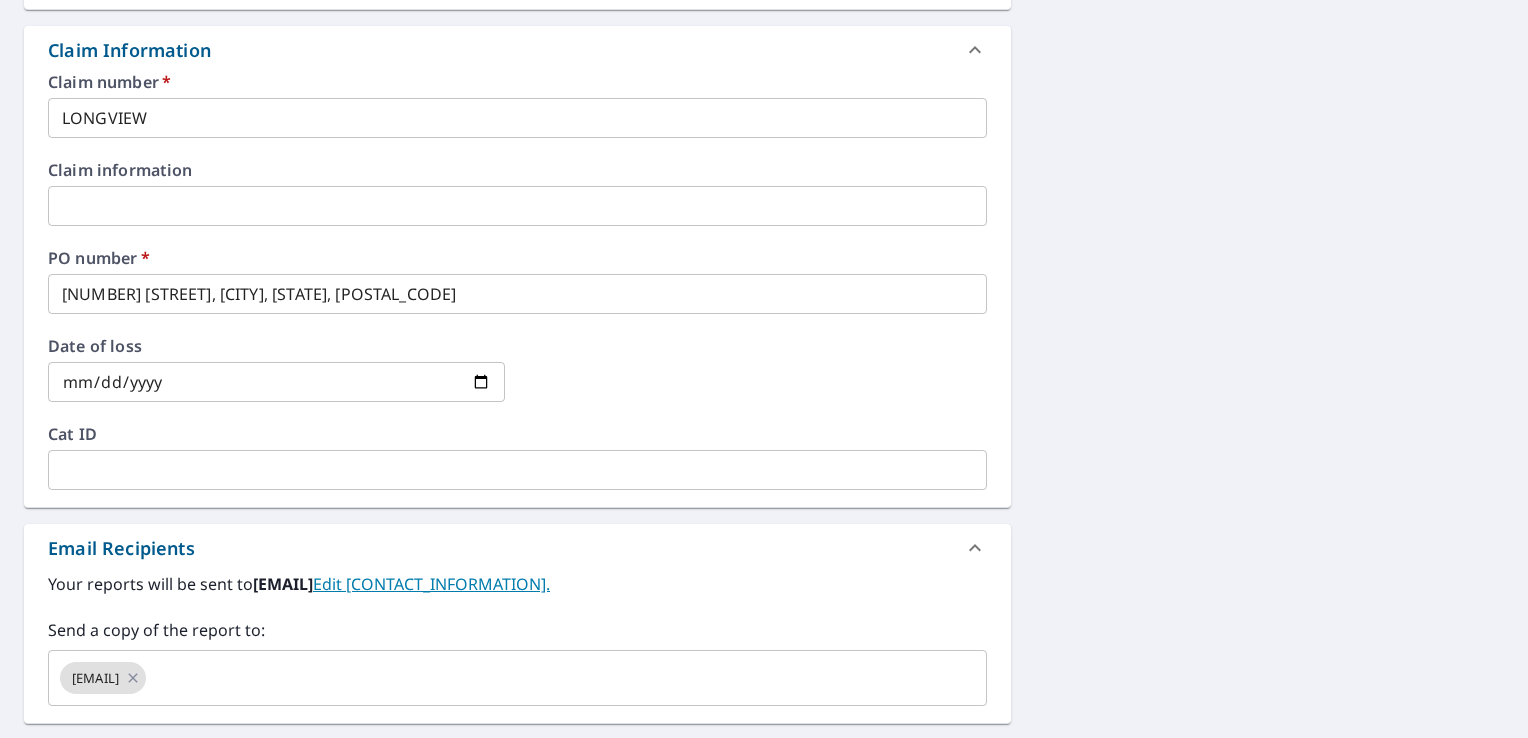 click on "[NUMBER] [STREET] [CITY], [STATE] [POSTAL_CODE]
[EMAIL]
[EMAIL]" at bounding box center (764, 218) 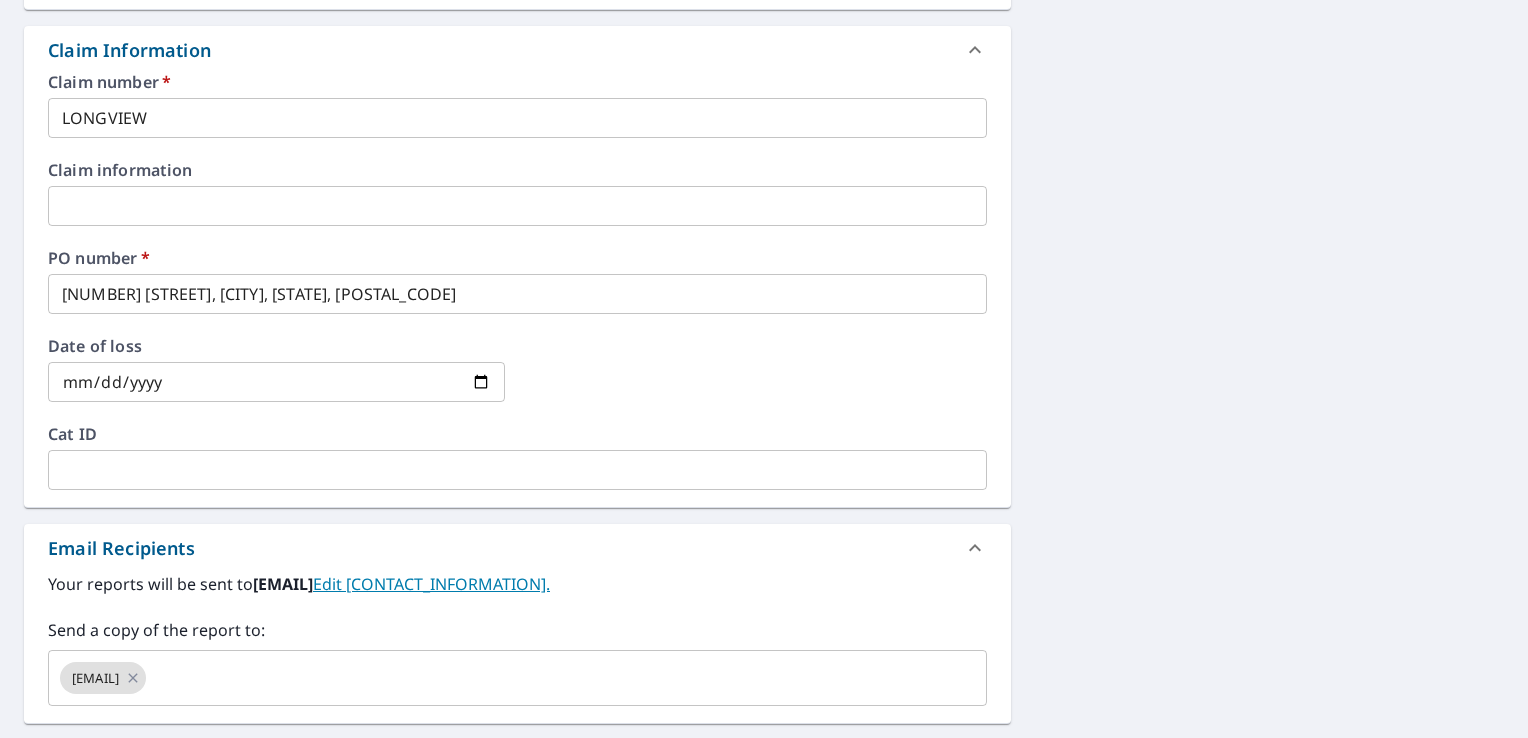 scroll, scrollTop: 500, scrollLeft: 0, axis: vertical 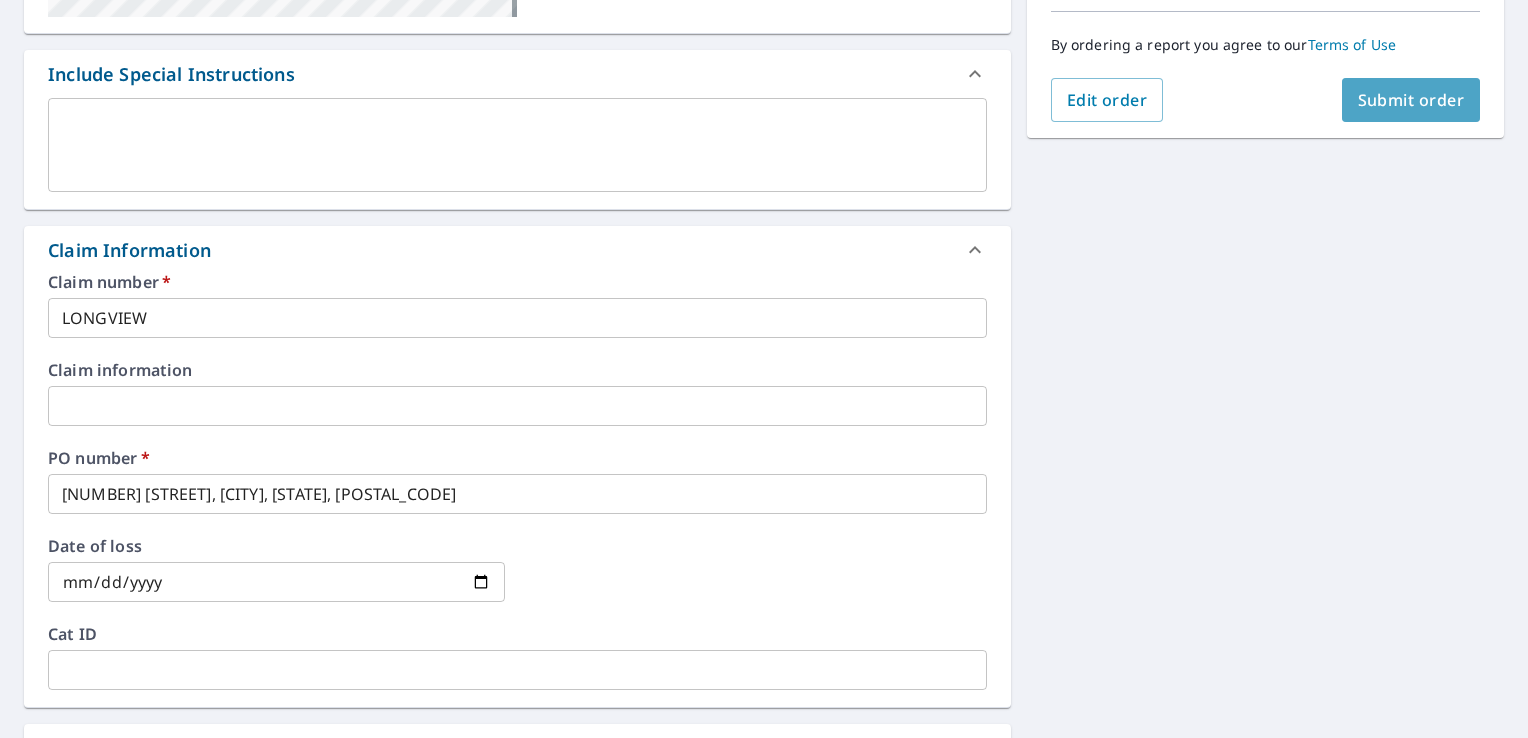 click on "Submit order" at bounding box center [1411, 100] 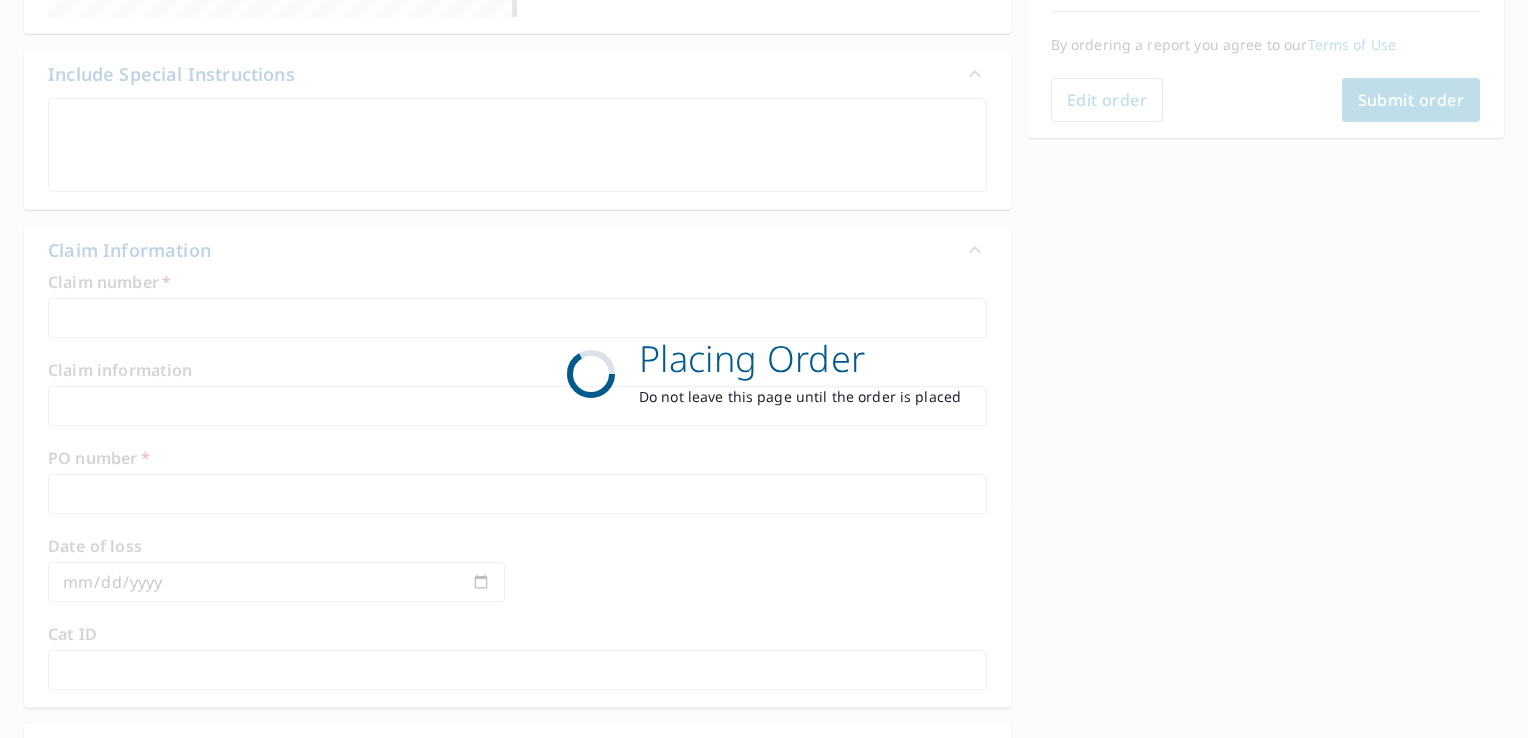 scroll, scrollTop: 437, scrollLeft: 0, axis: vertical 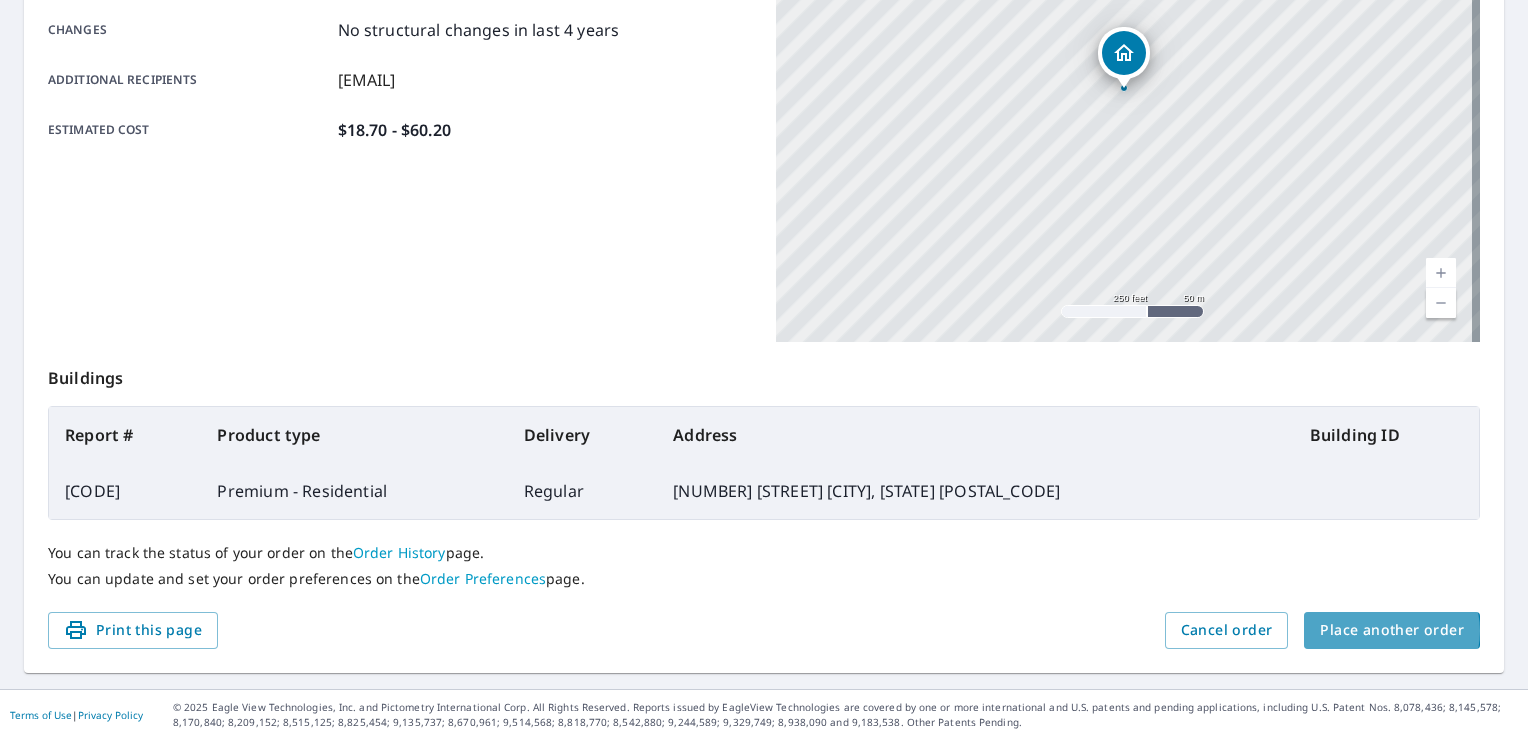 click on "Place another order" at bounding box center [1392, 630] 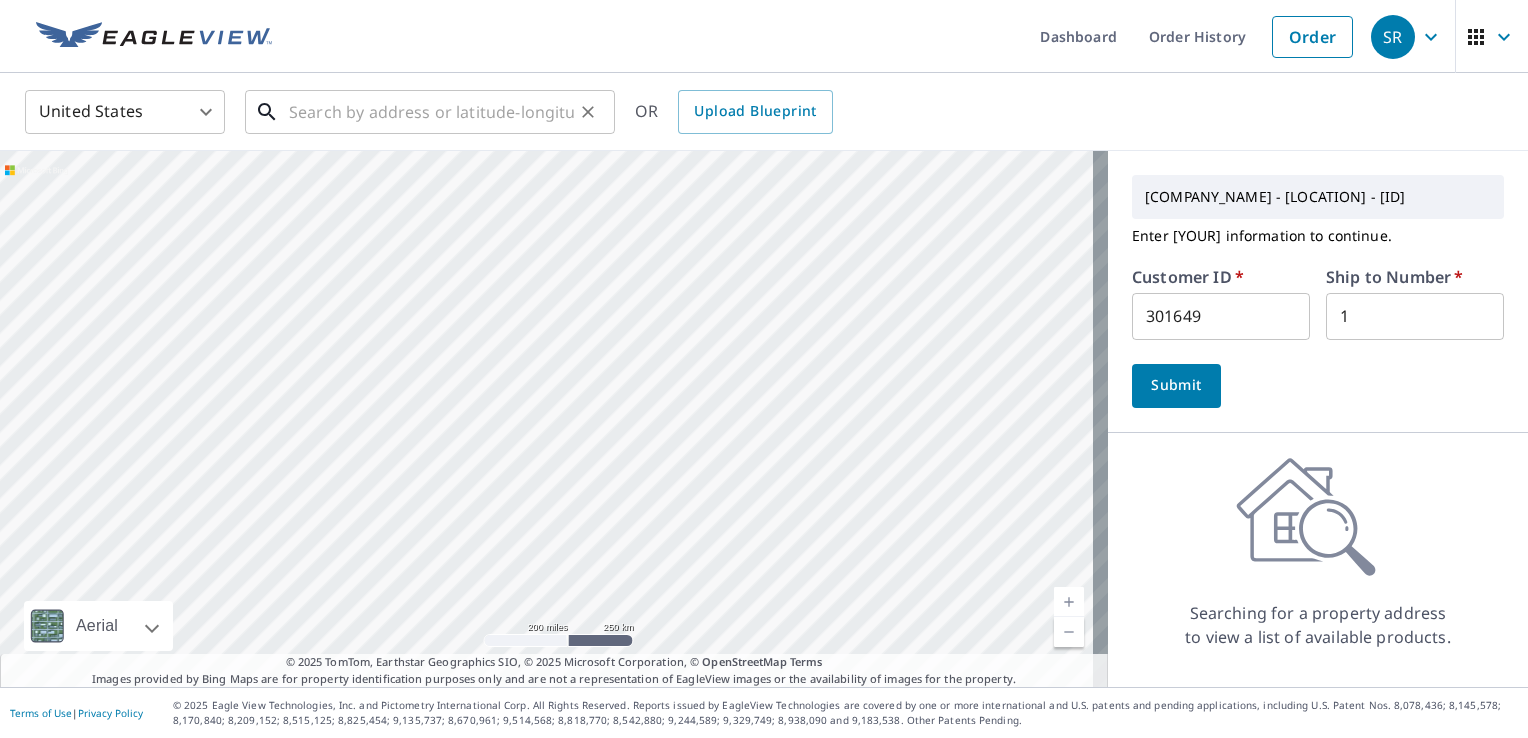 click at bounding box center [431, 112] 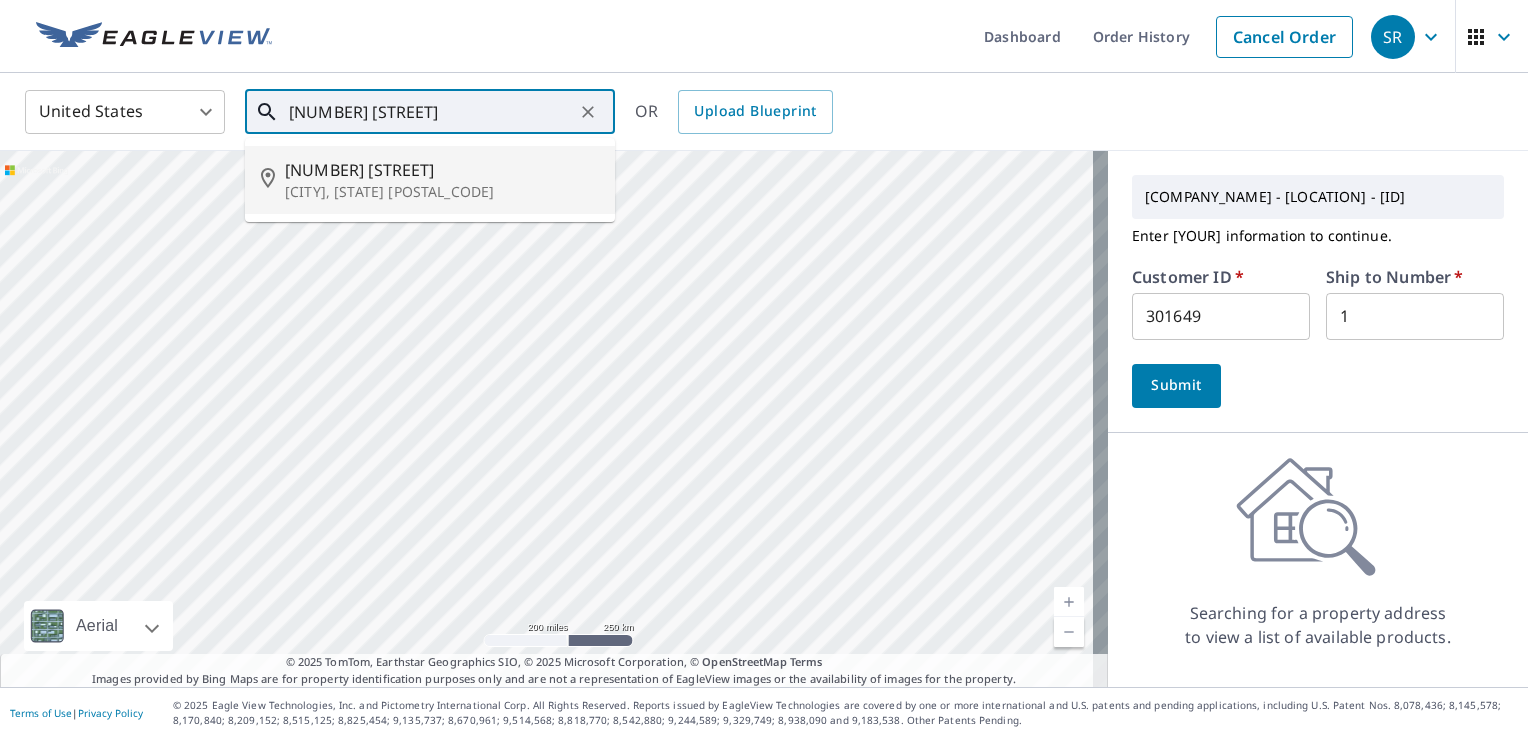 click on "[NUMBER] [STREET]" at bounding box center (442, 170) 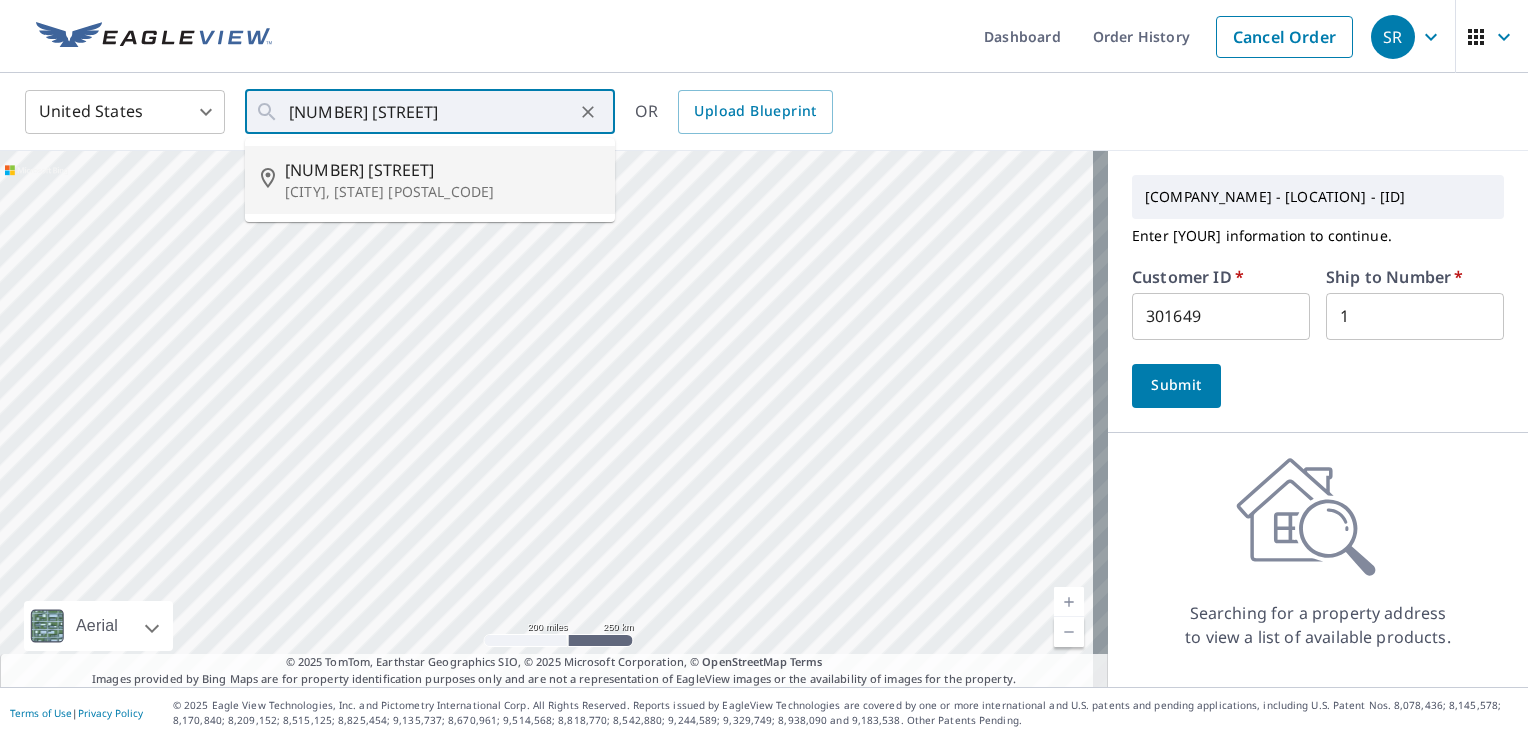 type on "[NUMBER] [STREET] [CITY], [STATE] [POSTAL_CODE]" 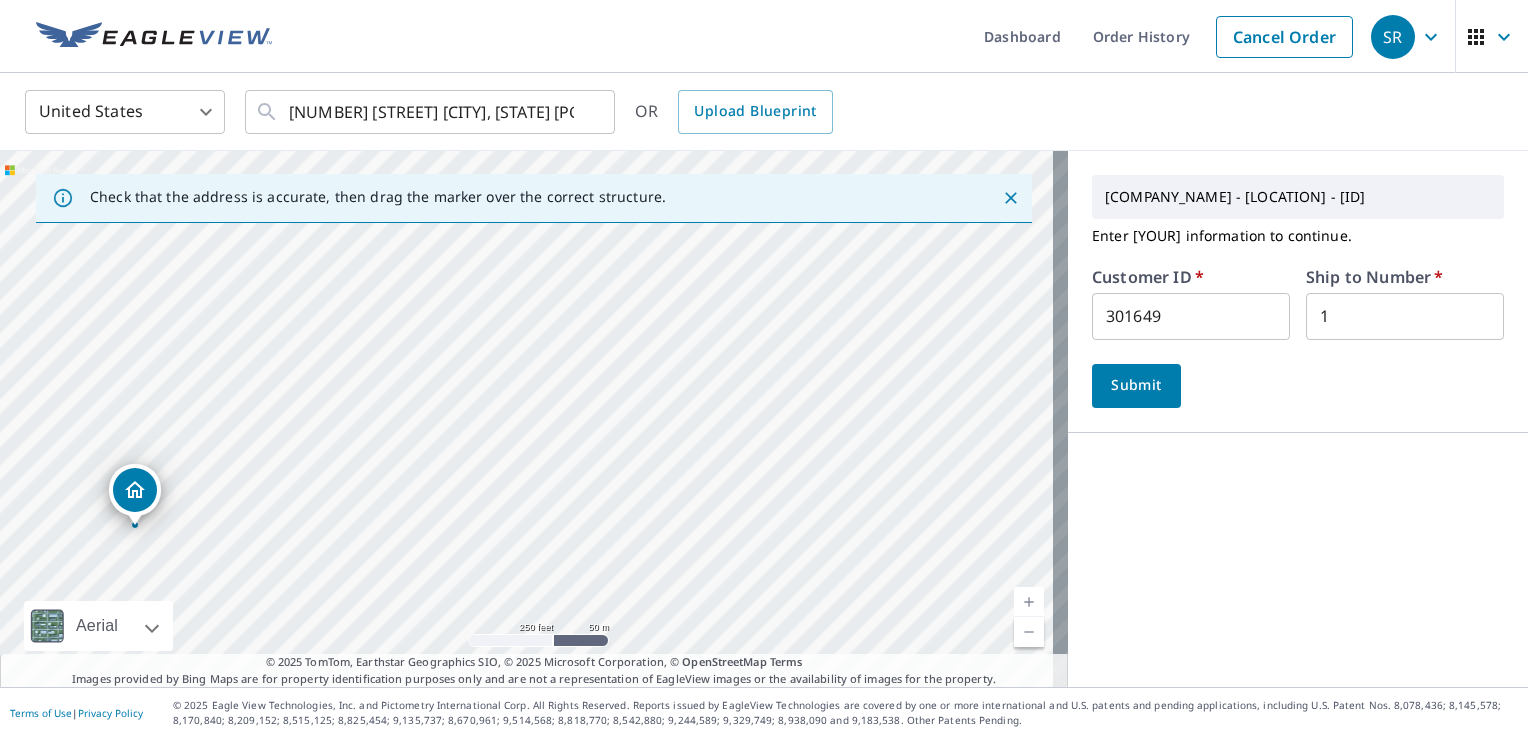 drag, startPoint x: 528, startPoint y: 378, endPoint x: 136, endPoint y: 487, distance: 406.87222 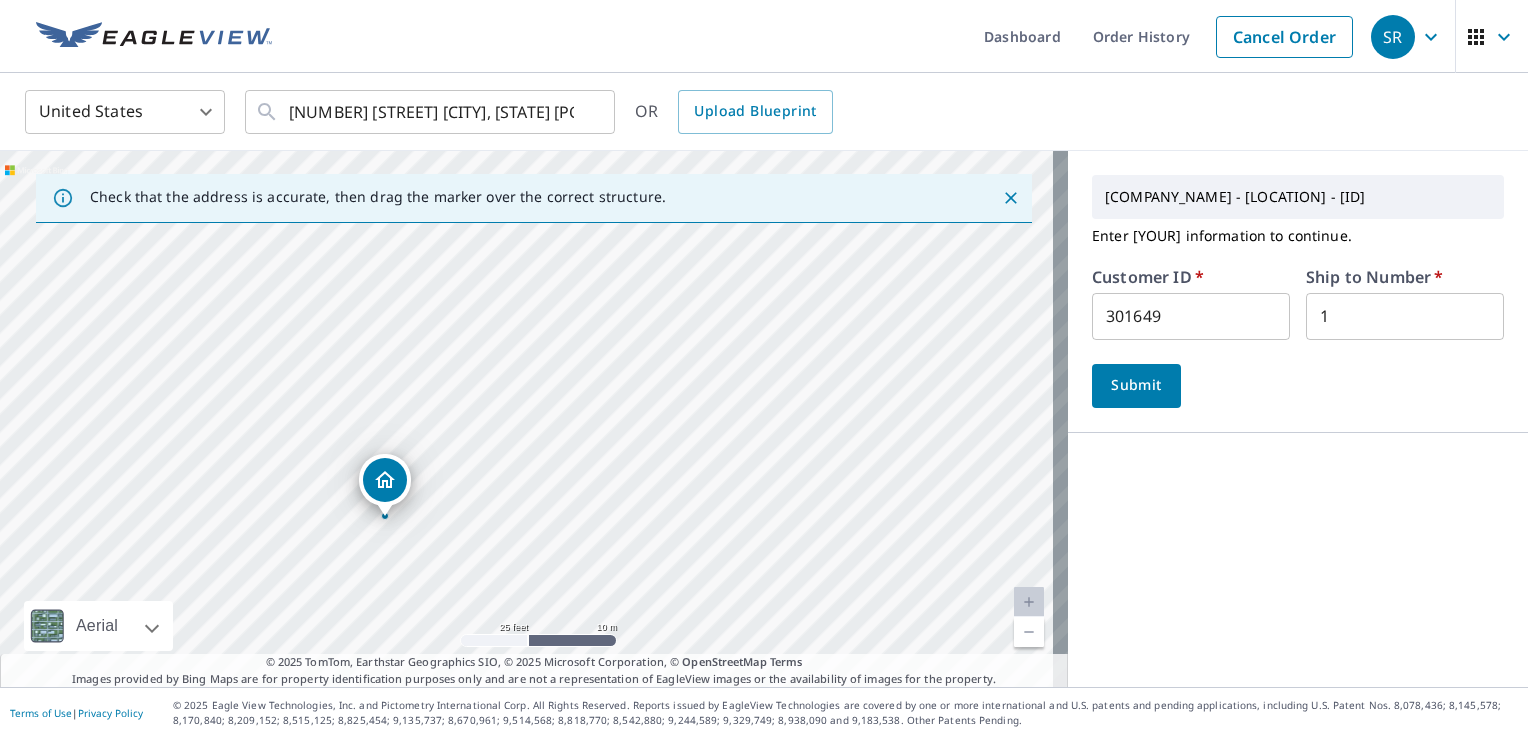 drag, startPoint x: 412, startPoint y: 509, endPoint x: 560, endPoint y: 475, distance: 151.8552 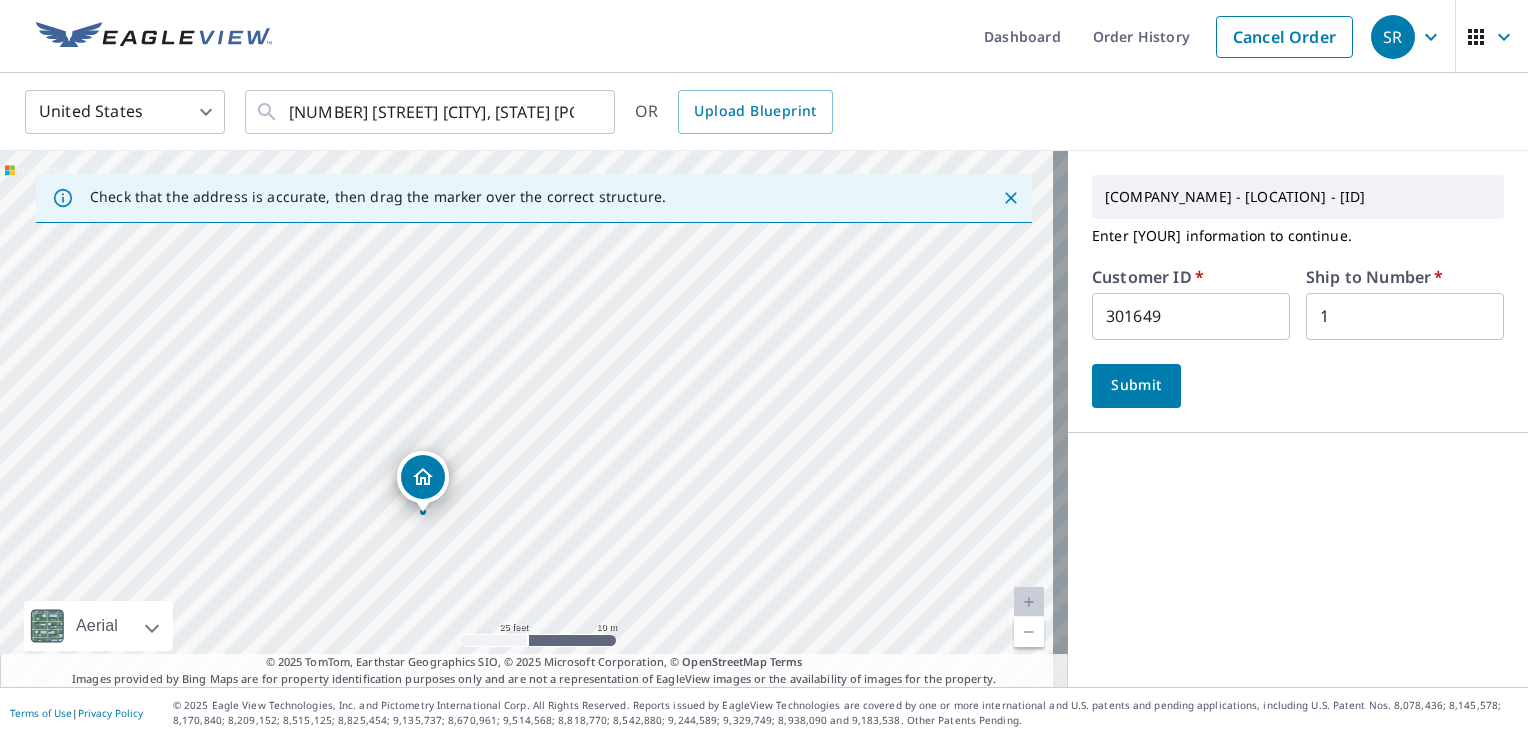 drag, startPoint x: 390, startPoint y: 486, endPoint x: 428, endPoint y: 482, distance: 38.209946 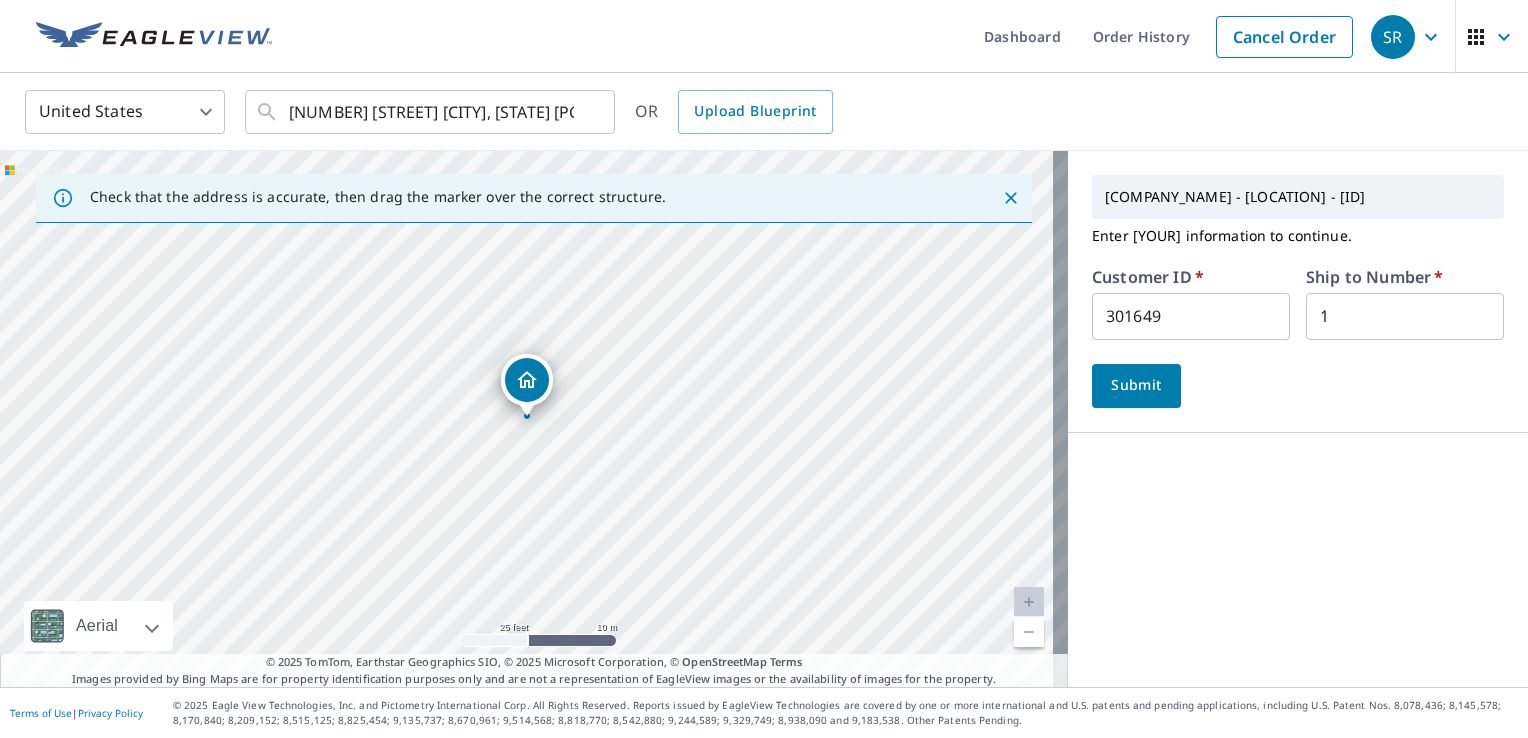 click on "Submit" at bounding box center (1136, 385) 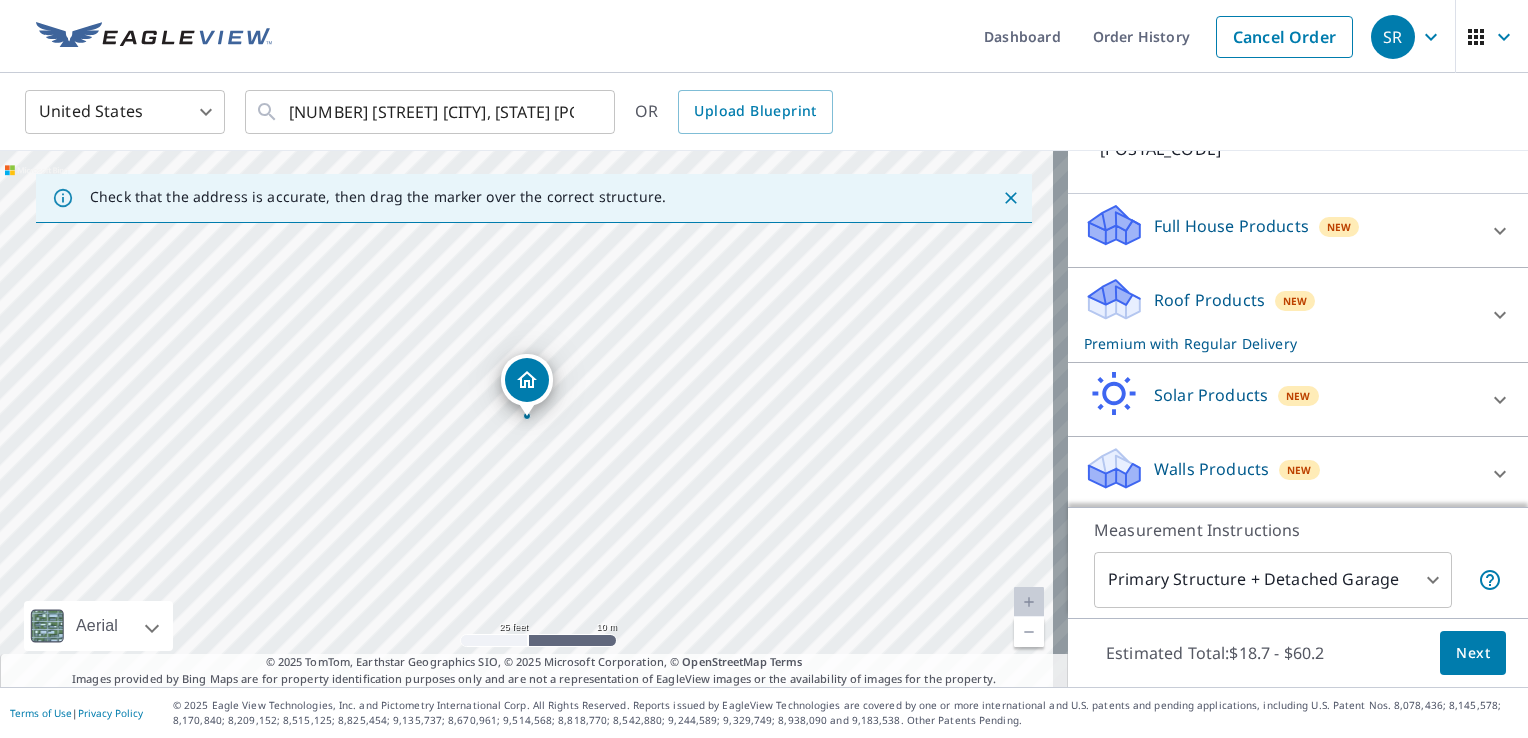 scroll, scrollTop: 396, scrollLeft: 0, axis: vertical 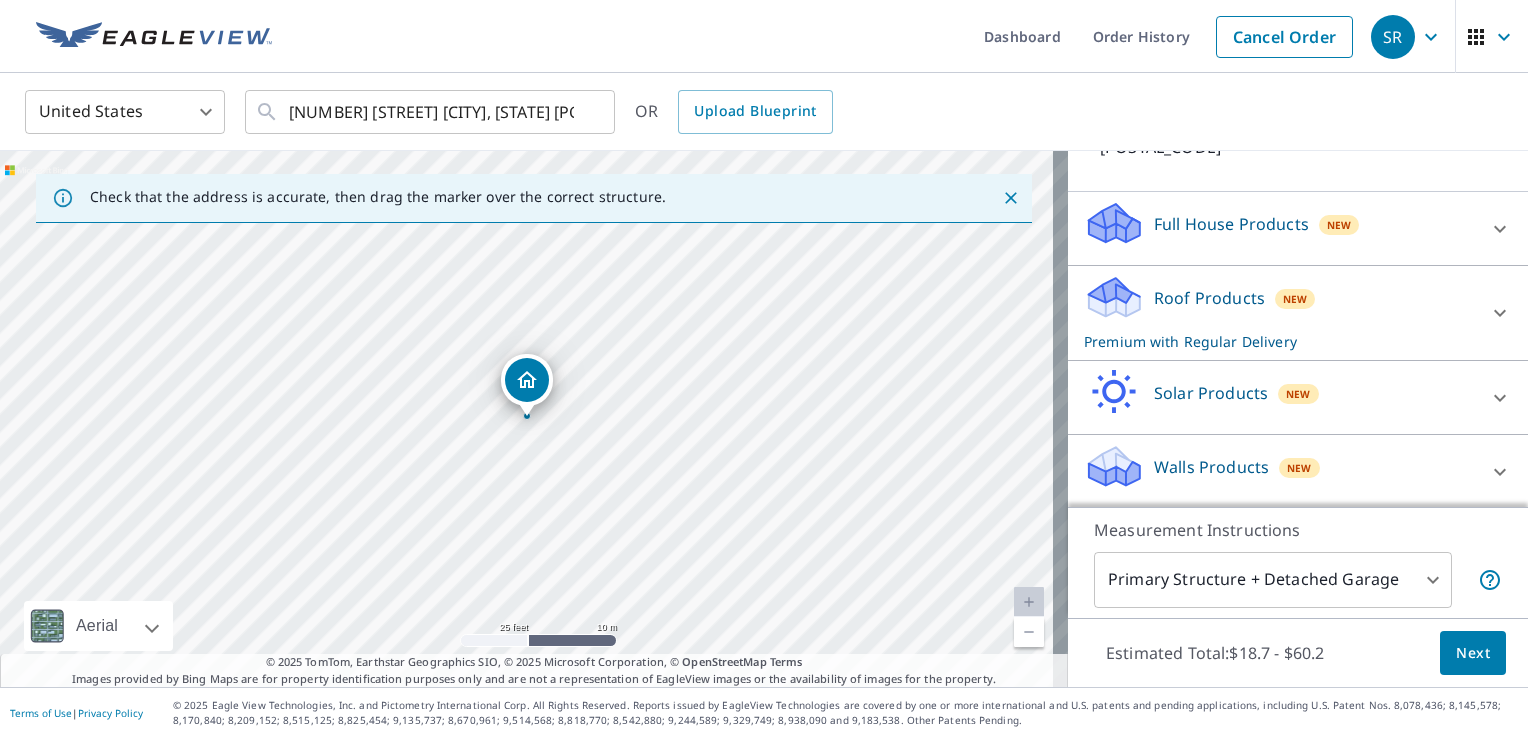click on "Next" at bounding box center (1473, 653) 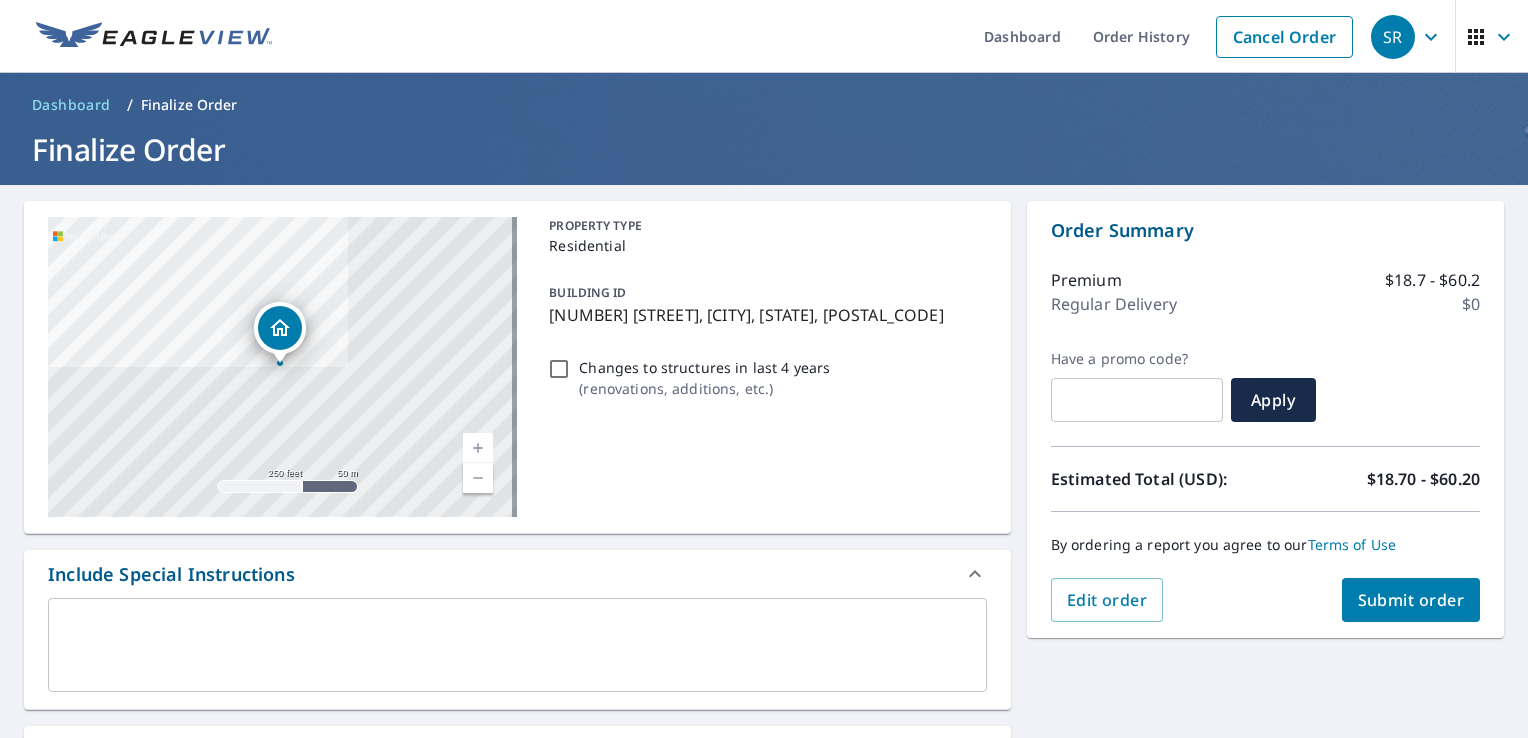 drag, startPoint x: 585, startPoint y: 338, endPoint x: 540, endPoint y: 326, distance: 46.572525 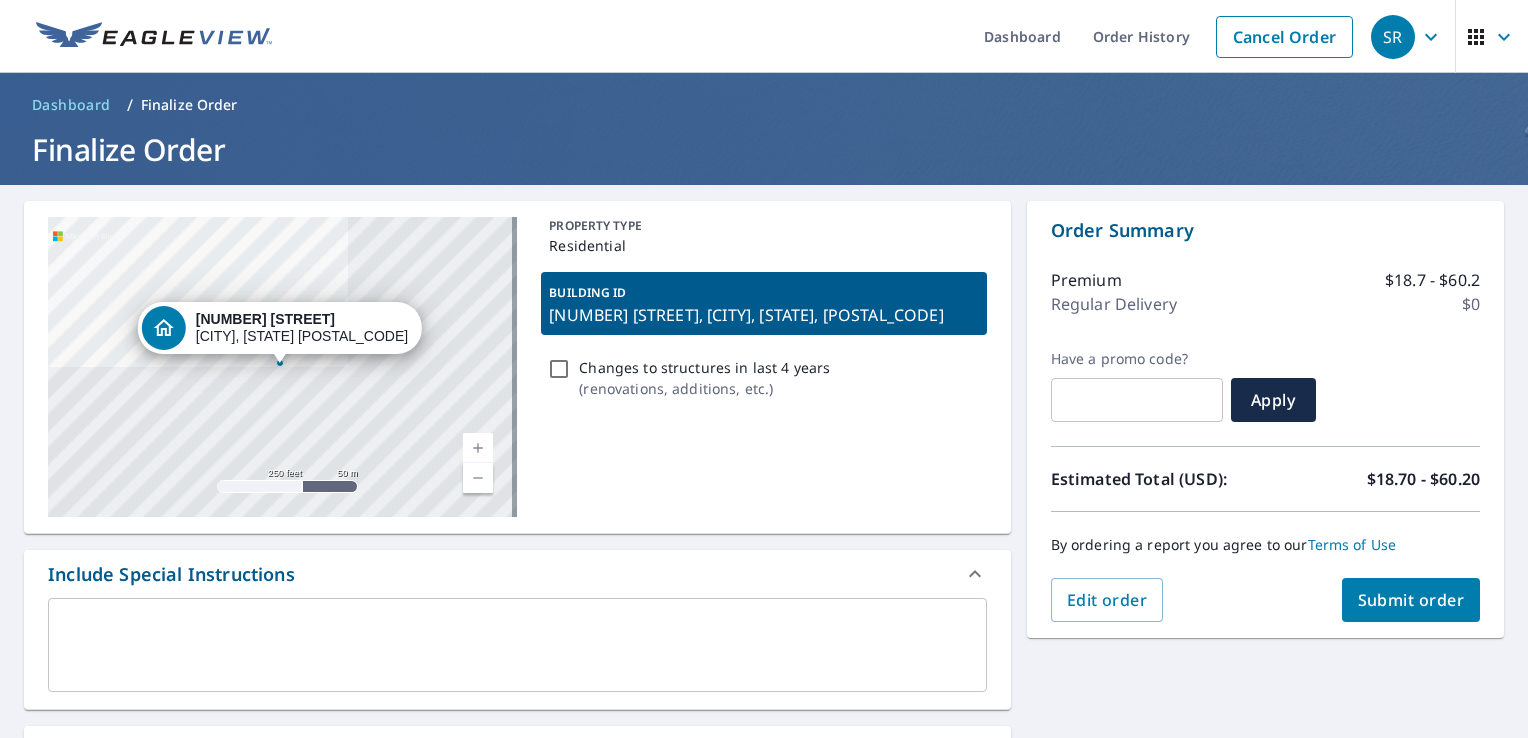 copy on "[NUMBER] [STREET], [CITY], [STATE], [POSTAL_CODE]" 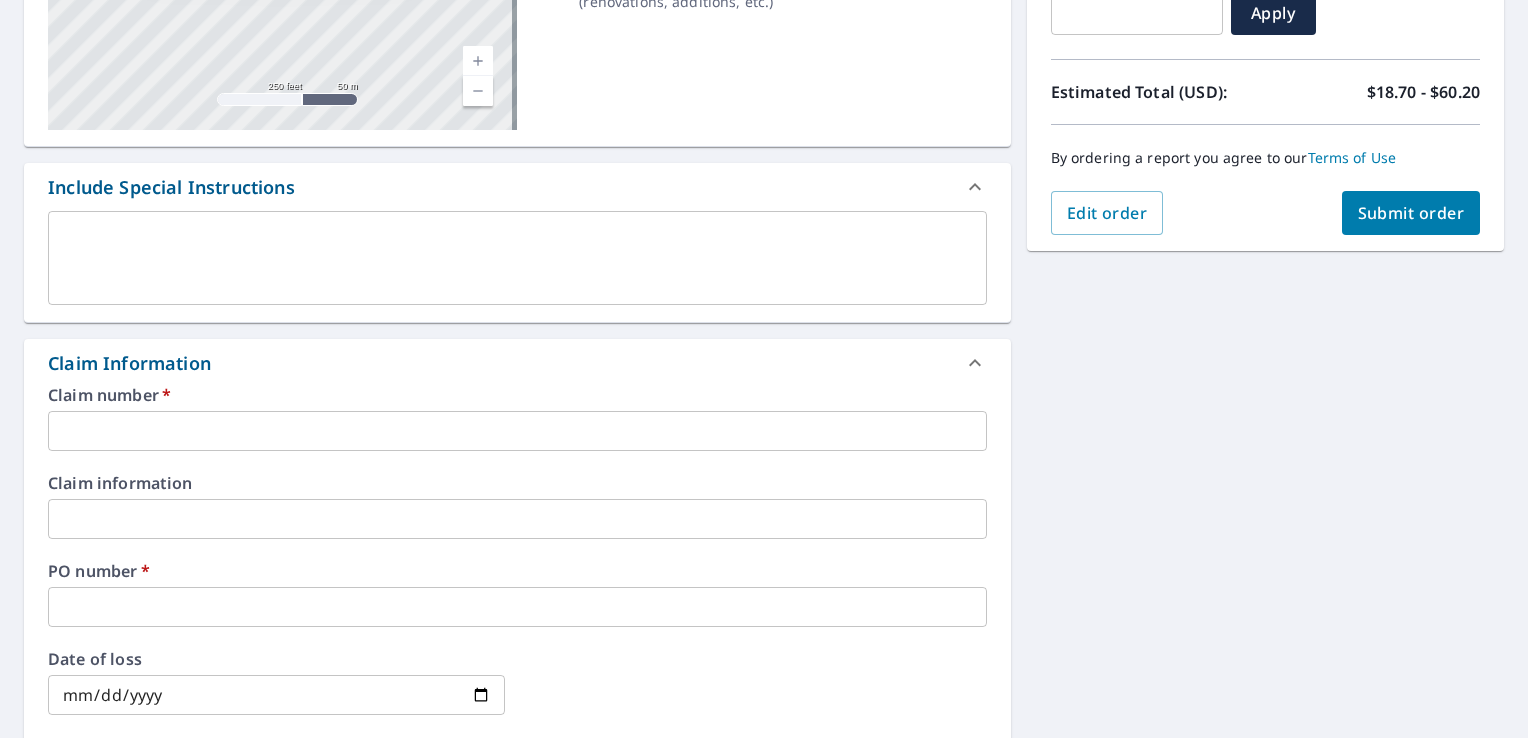 scroll, scrollTop: 400, scrollLeft: 0, axis: vertical 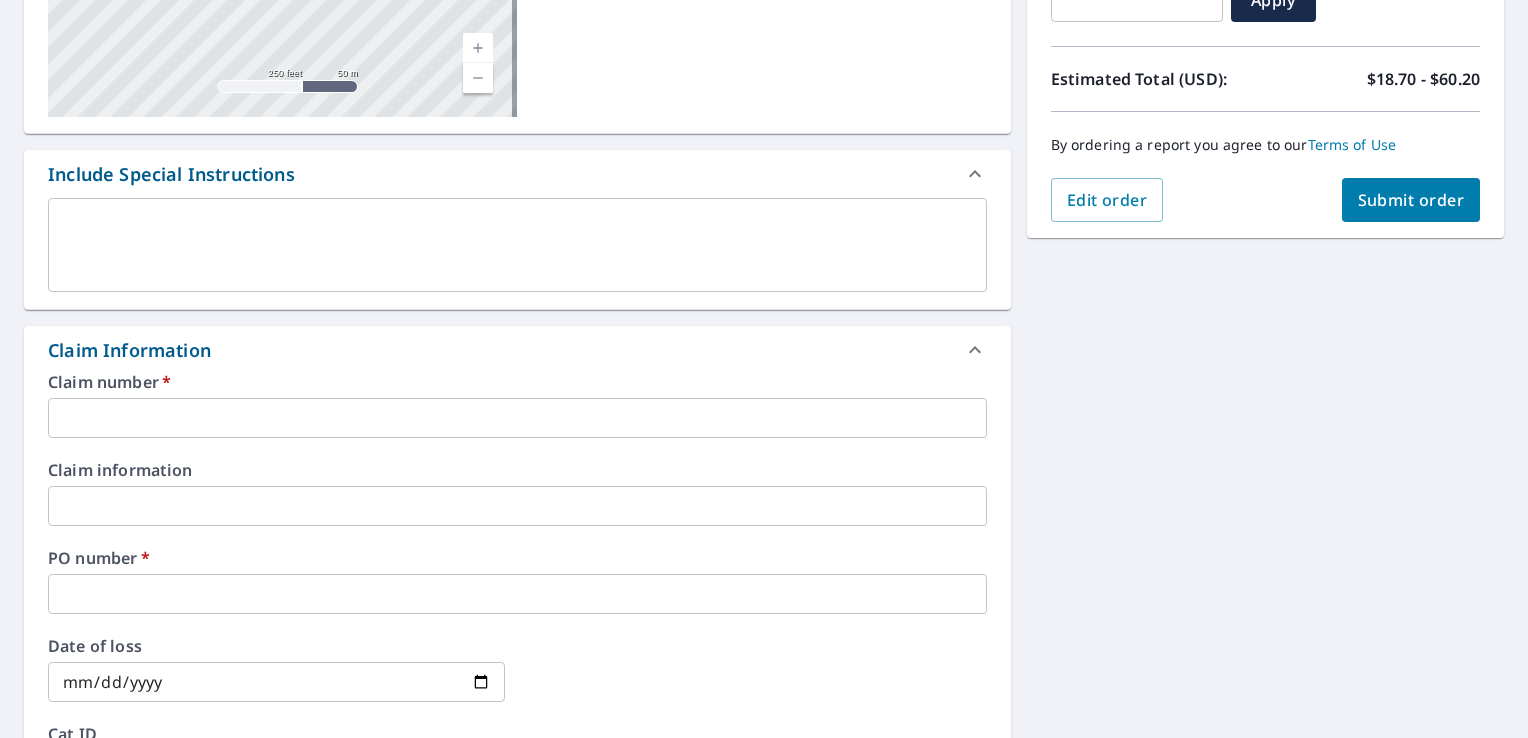 click at bounding box center (517, 418) 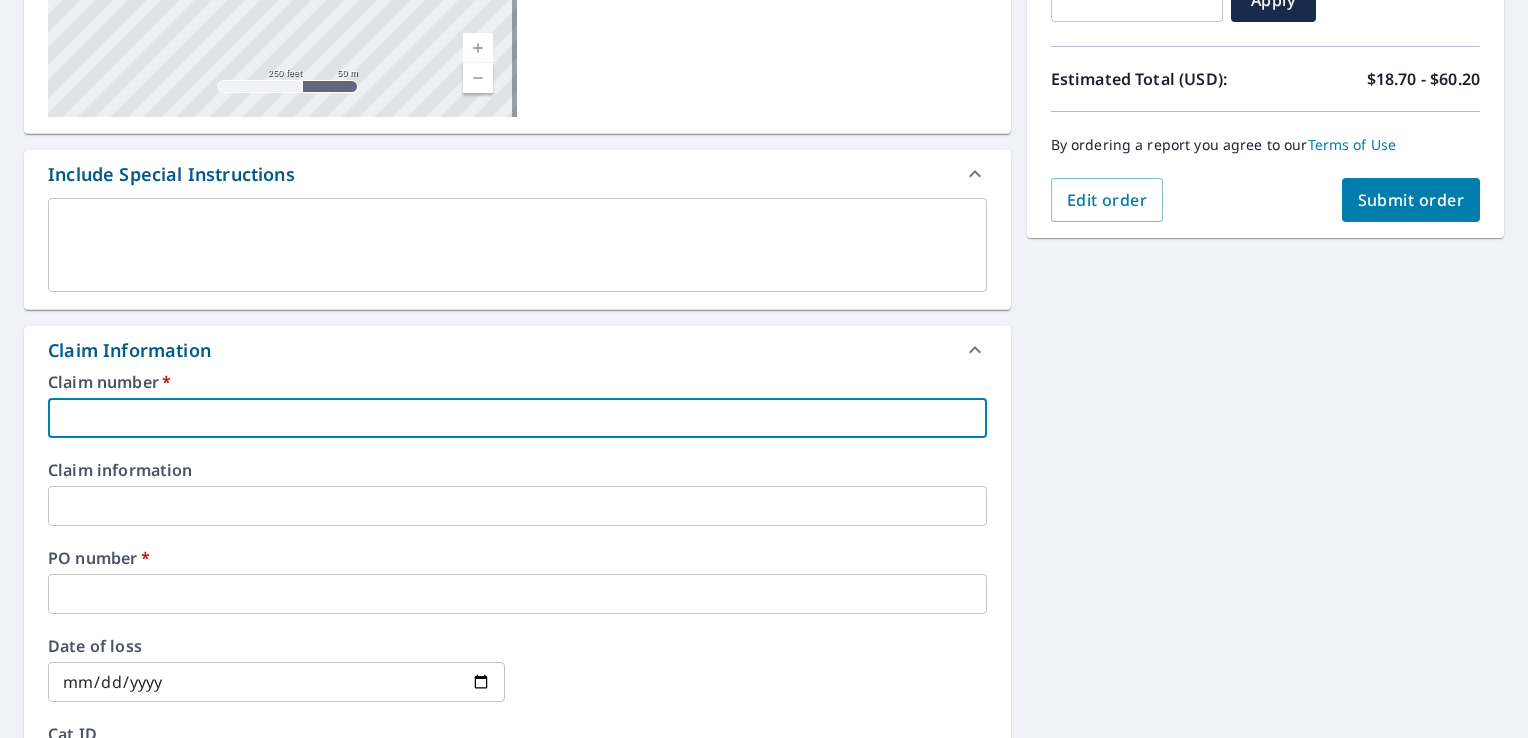 type on "L" 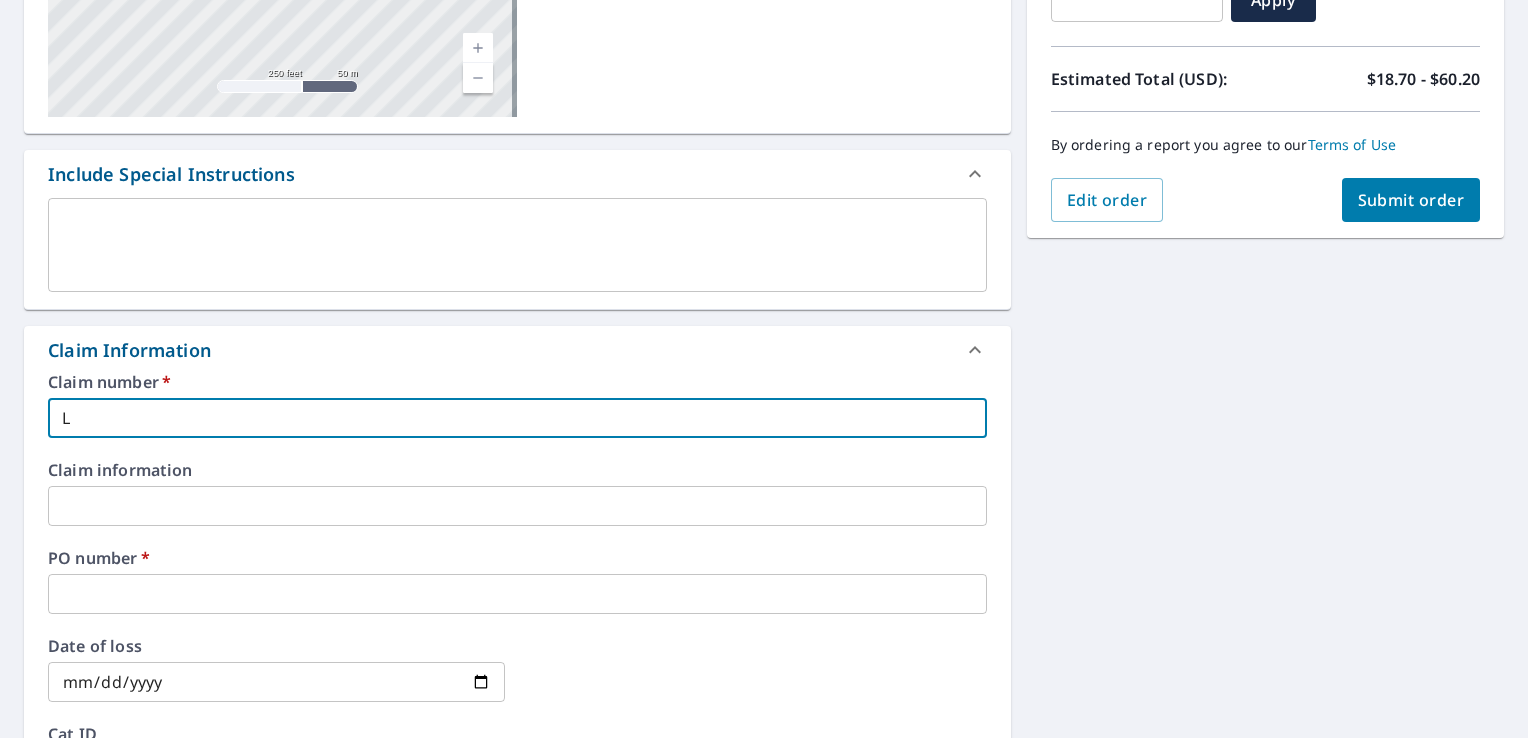 type on "LO" 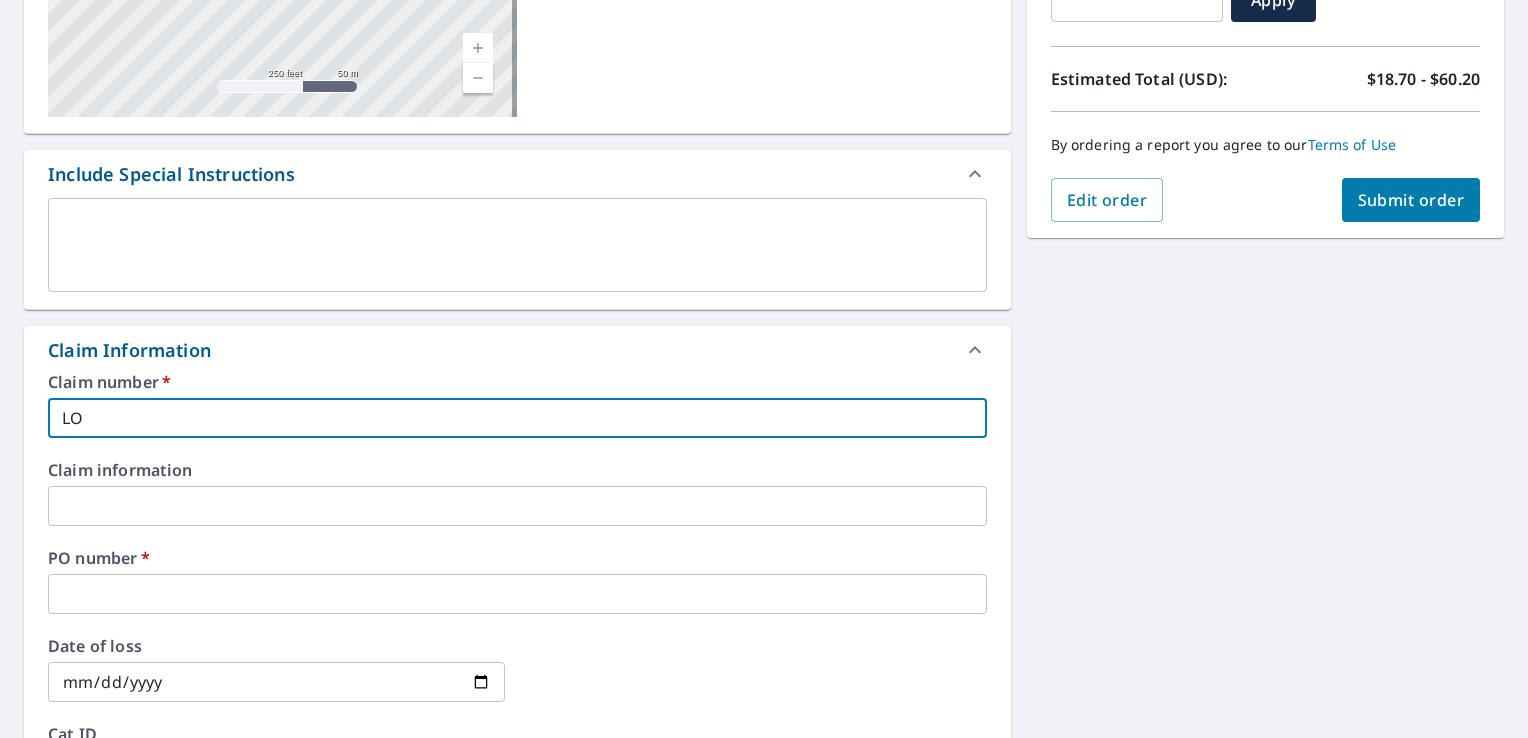type on "LON" 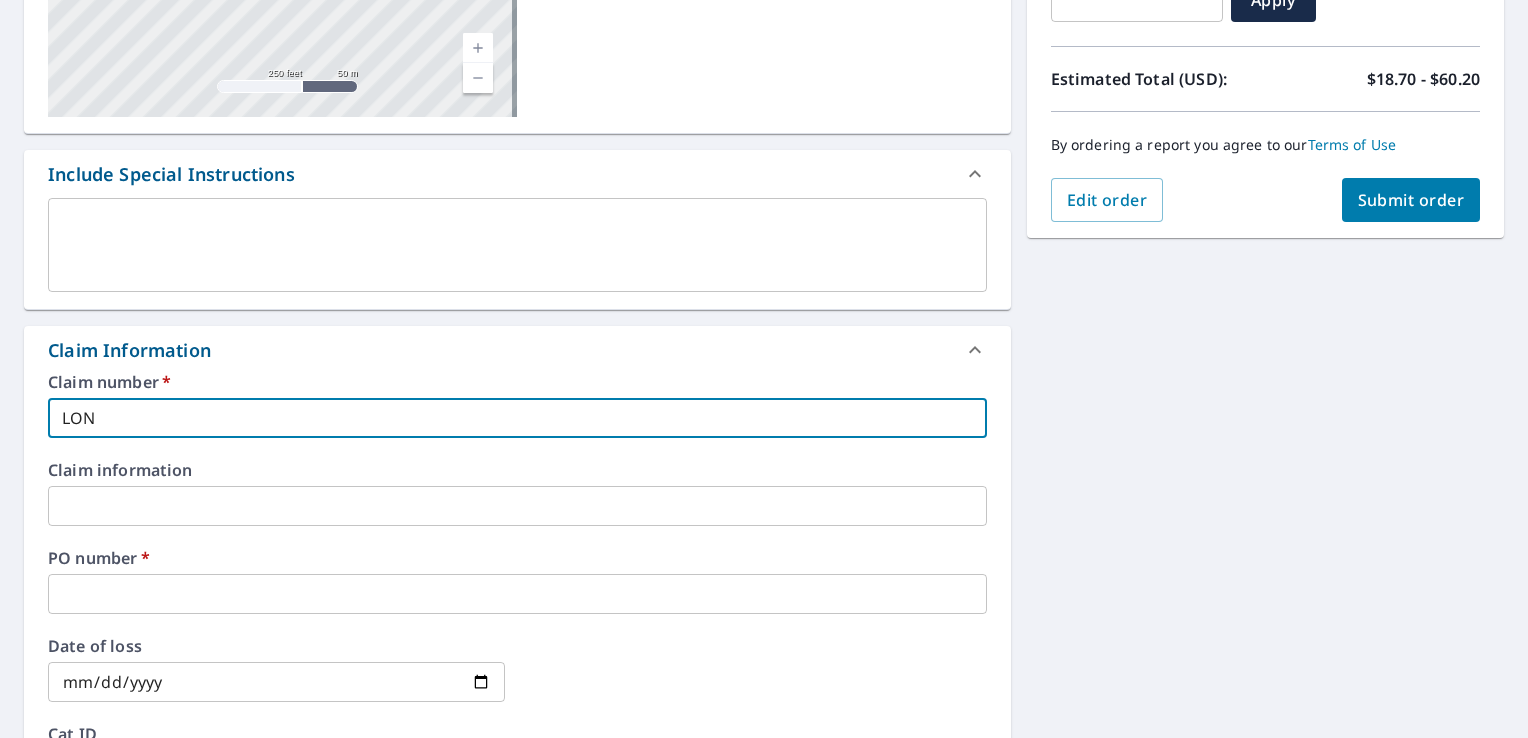 type on "LONGVI" 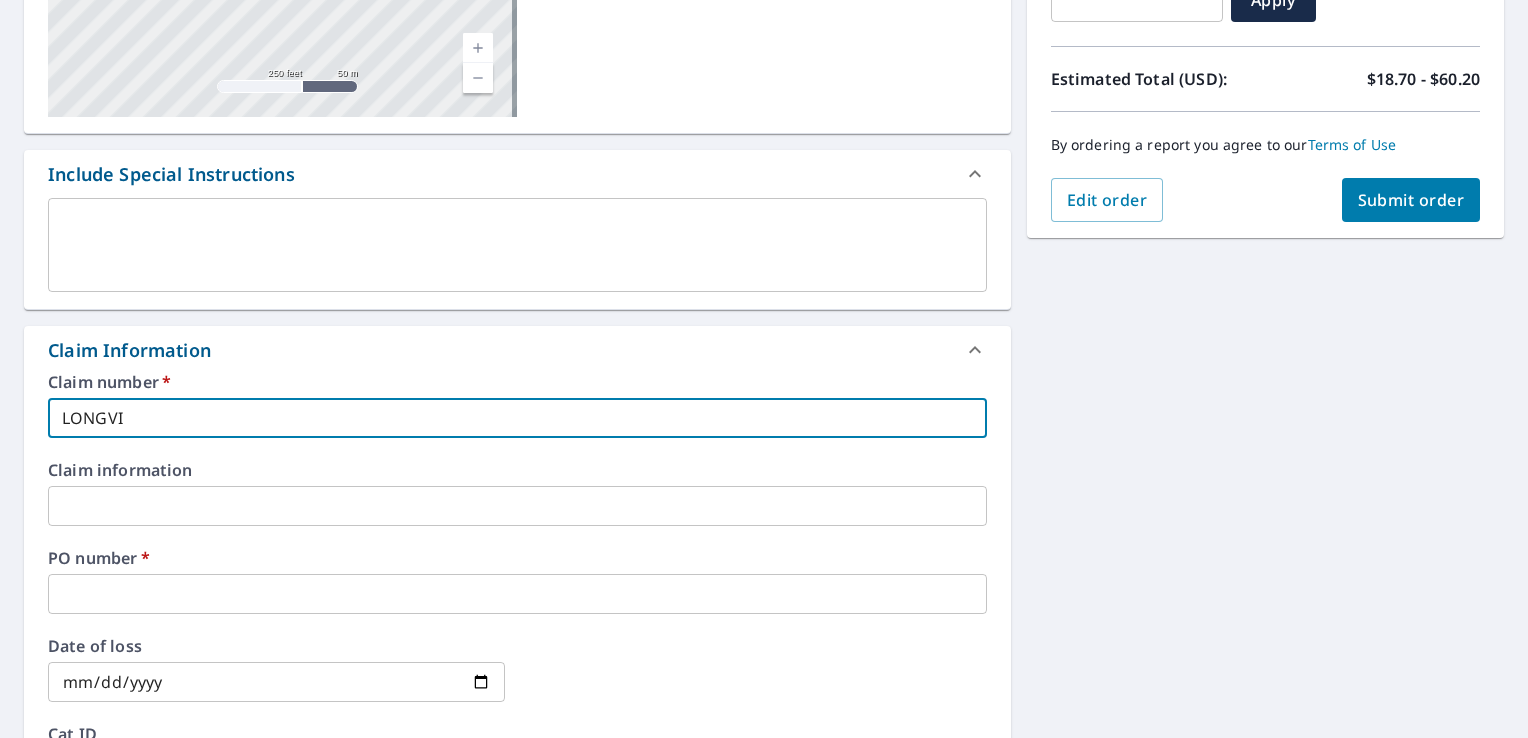 type on "[STATE]" 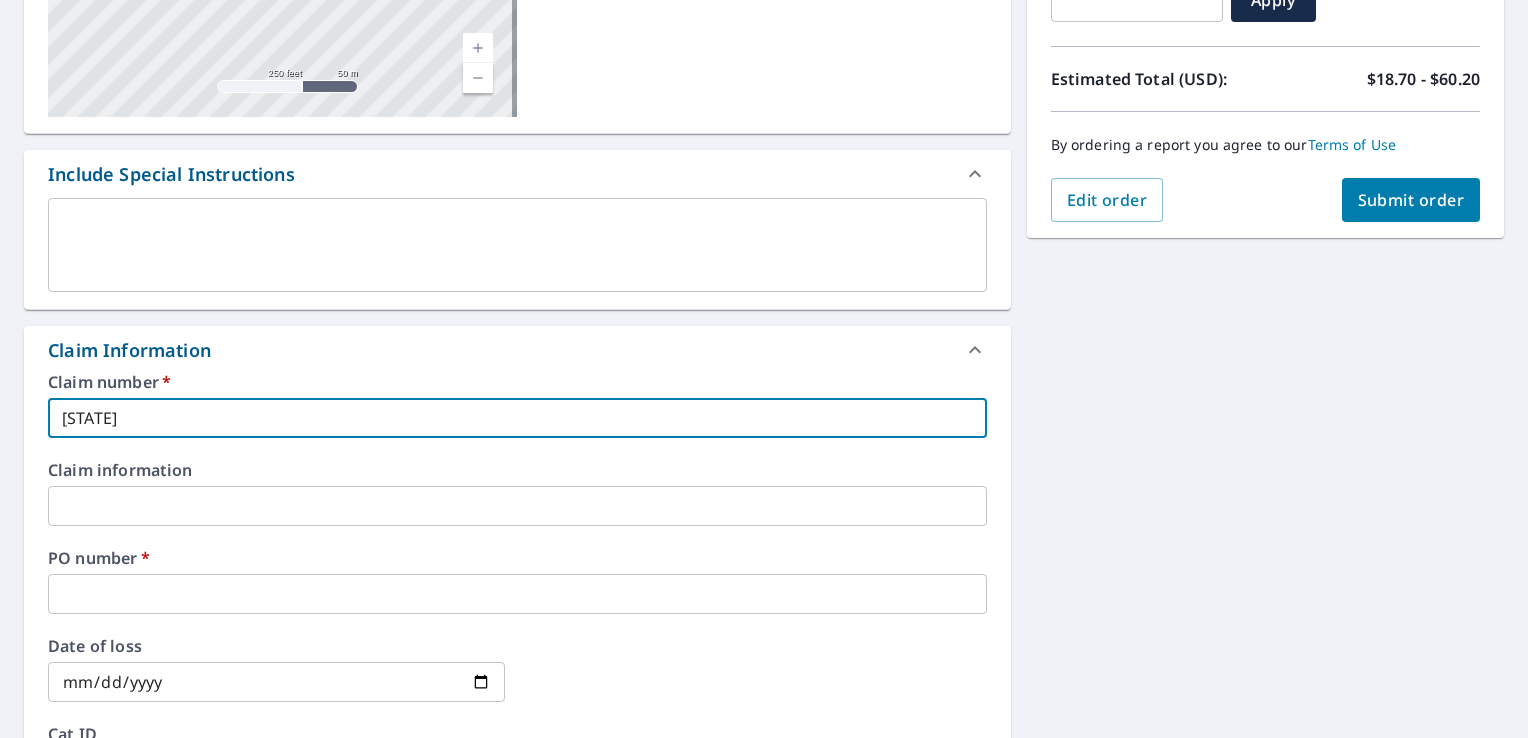 type on "LONGVI" 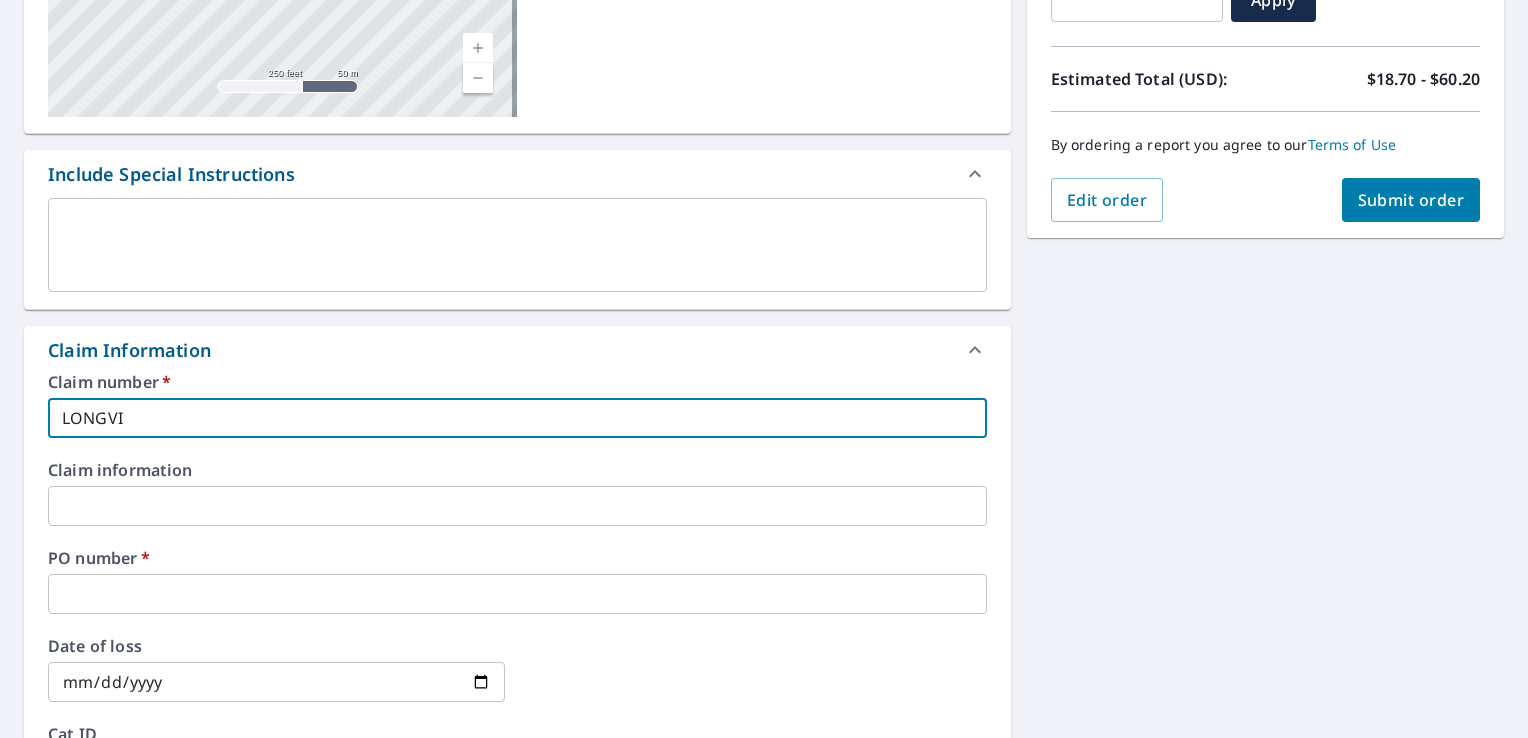 type on "LONGVIEW" 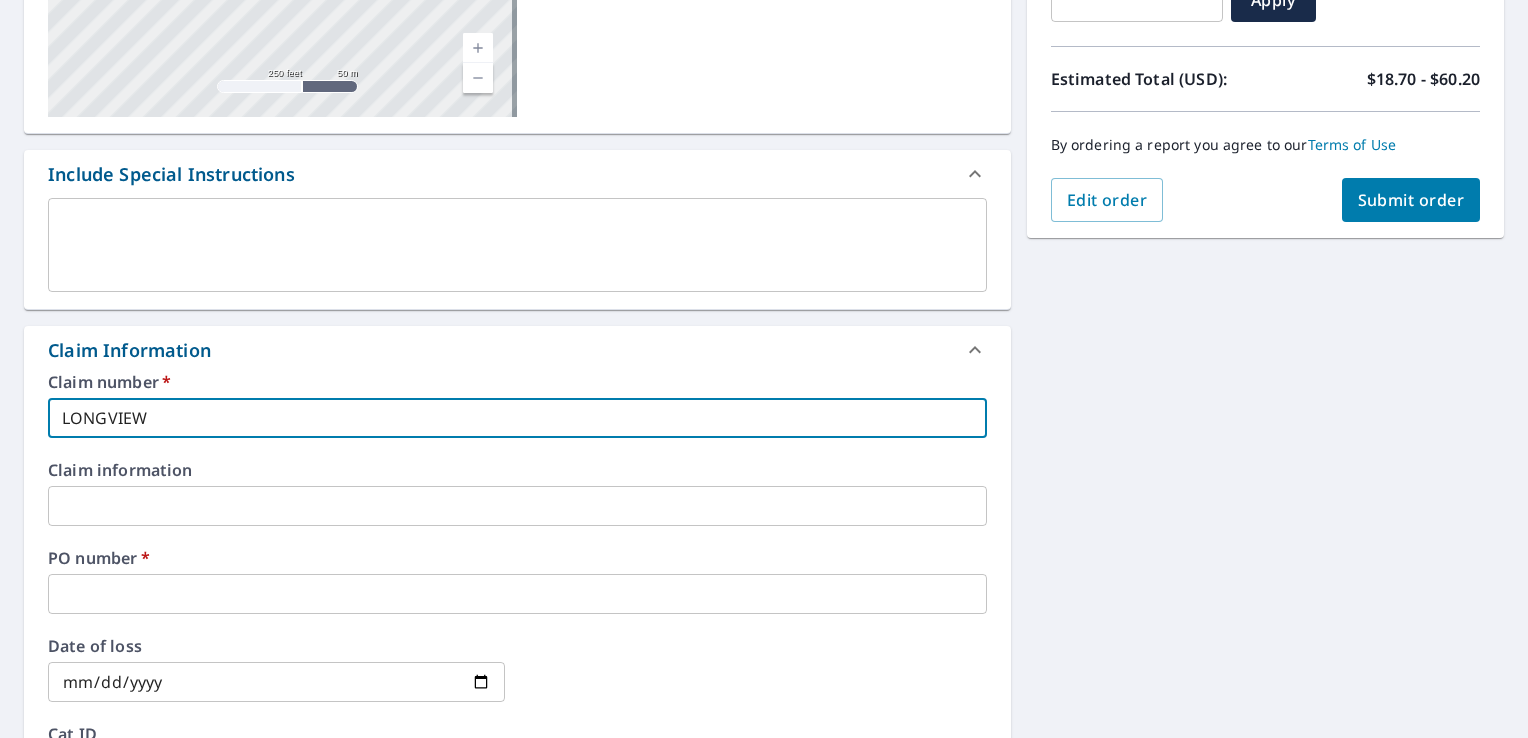 type on "LONGVIEW" 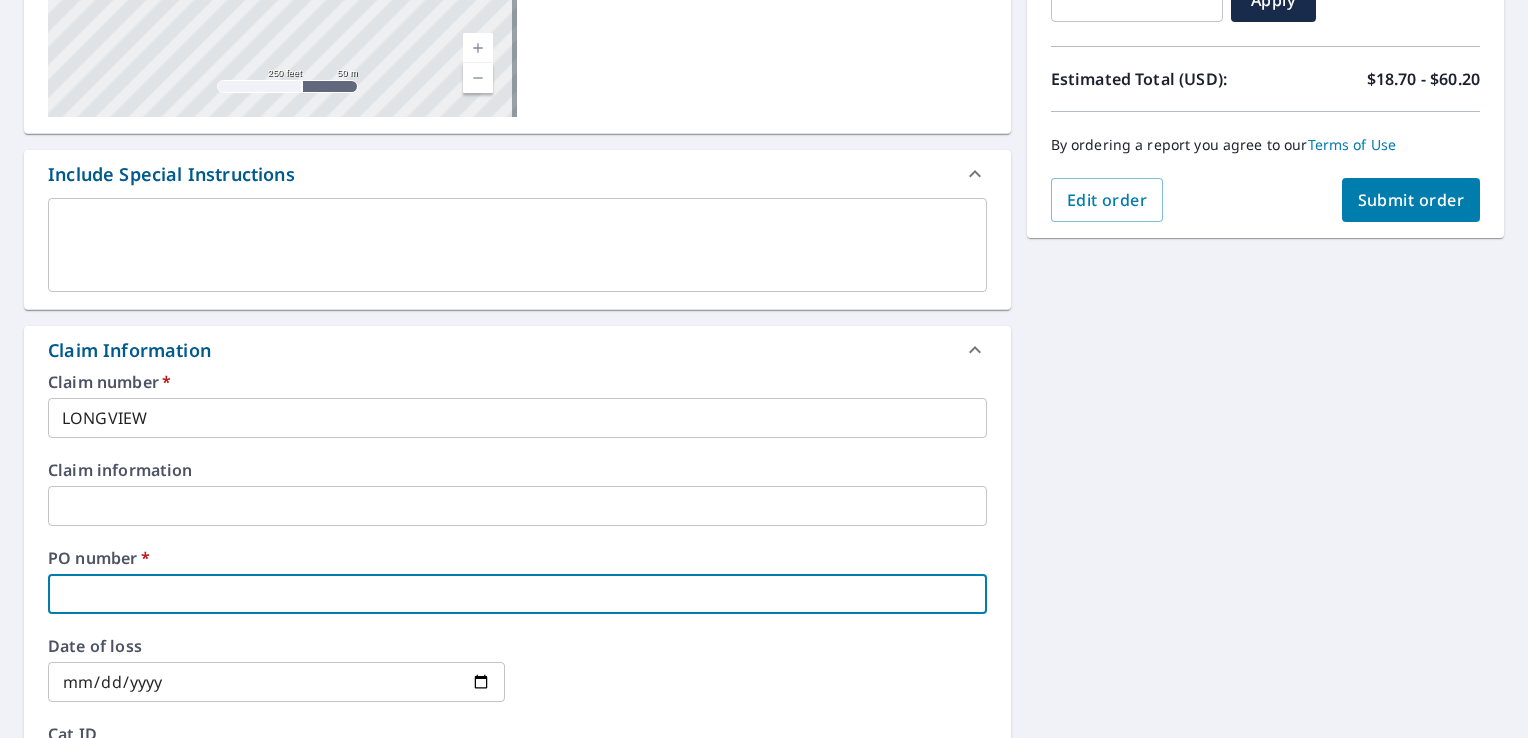 paste on "[NUMBER] [STREET], [CITY], [STATE]" 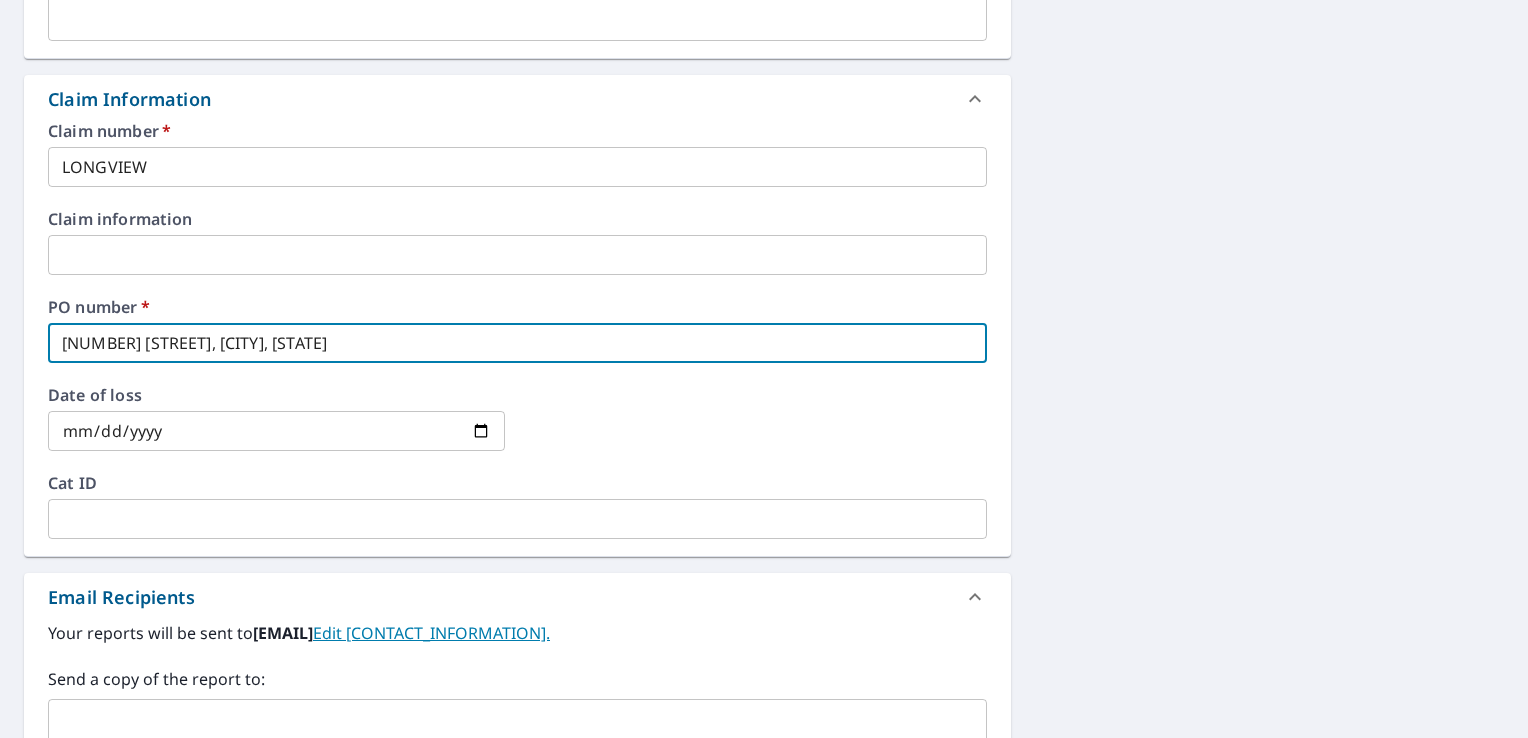 scroll, scrollTop: 700, scrollLeft: 0, axis: vertical 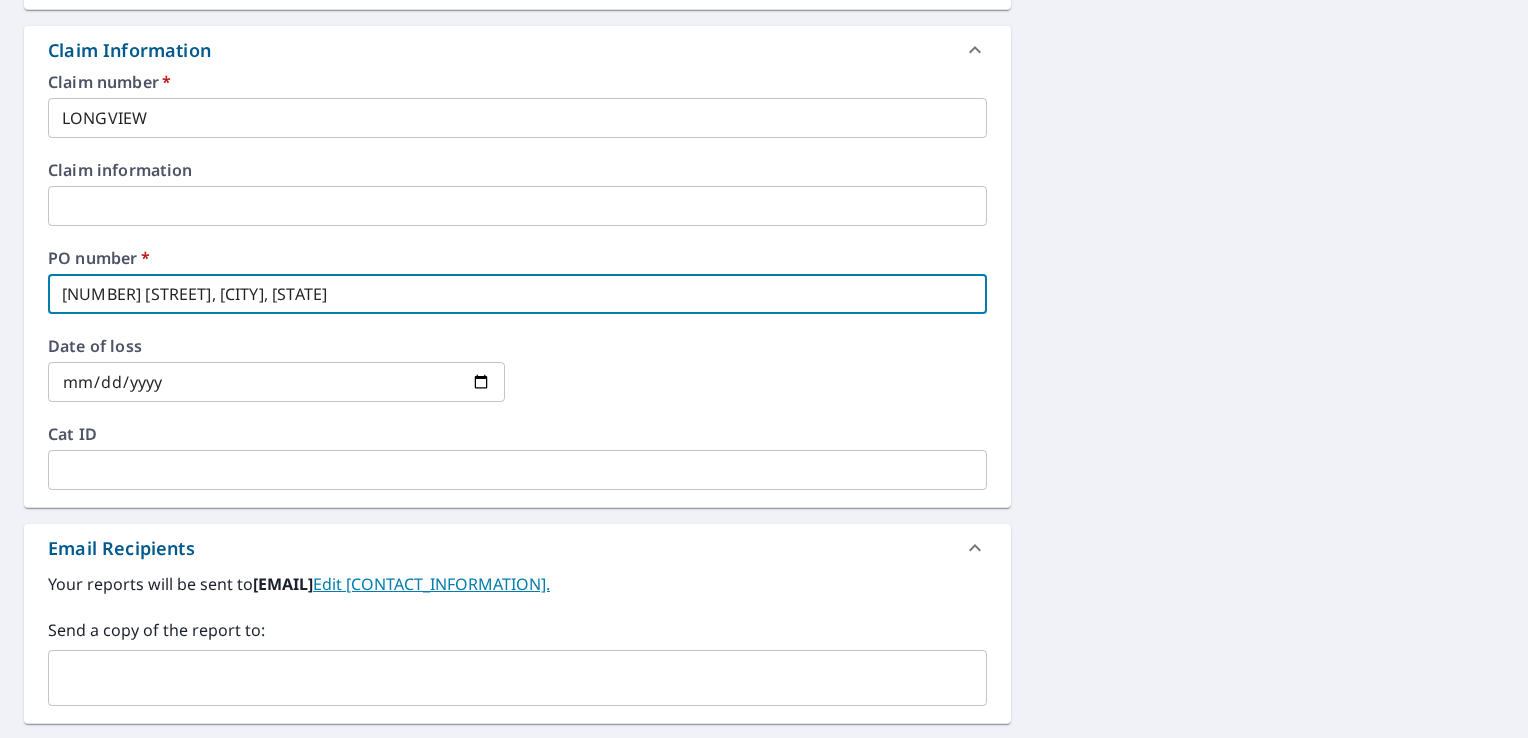 type on "[NUMBER] [STREET], [CITY], [STATE]" 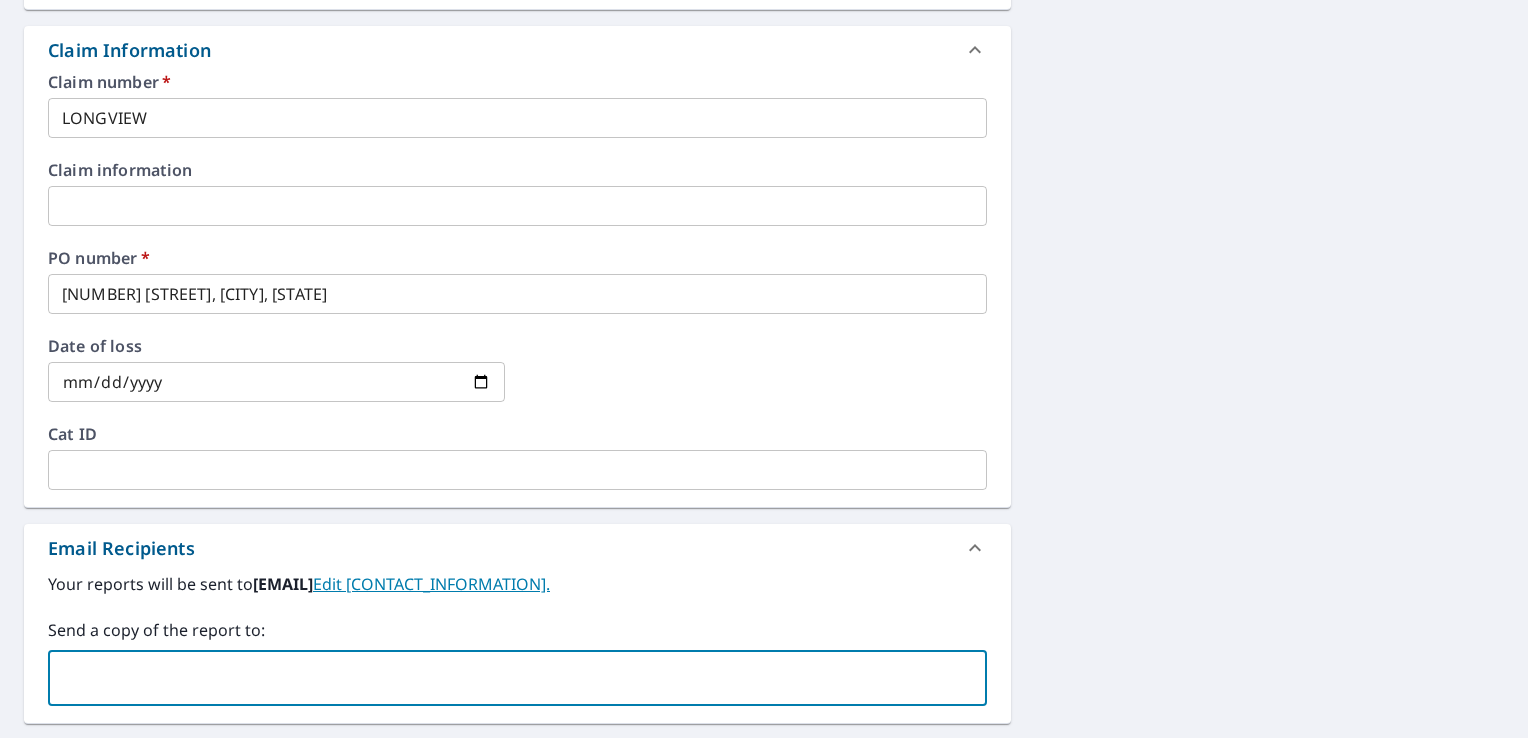 click at bounding box center (502, 678) 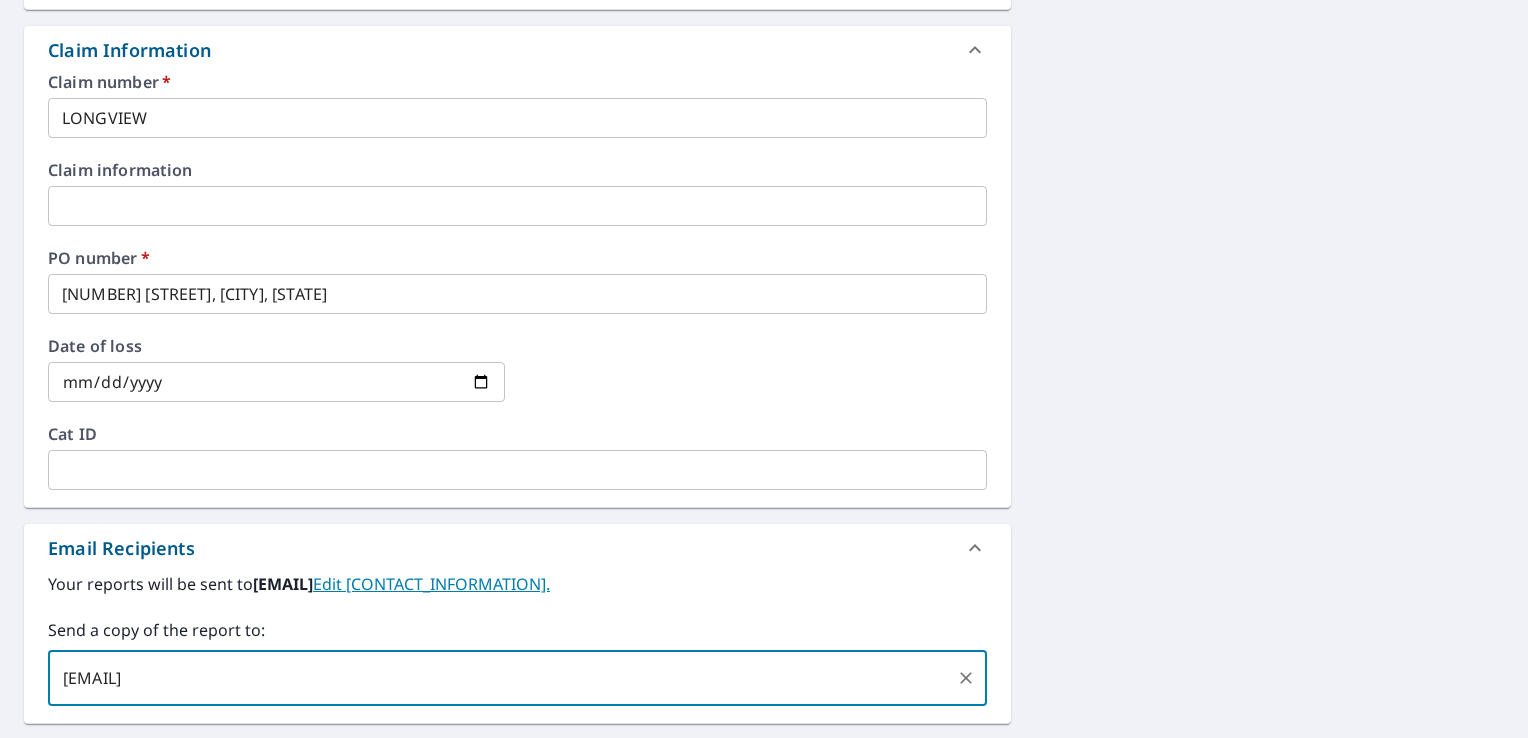 type on "[EMAIL]" 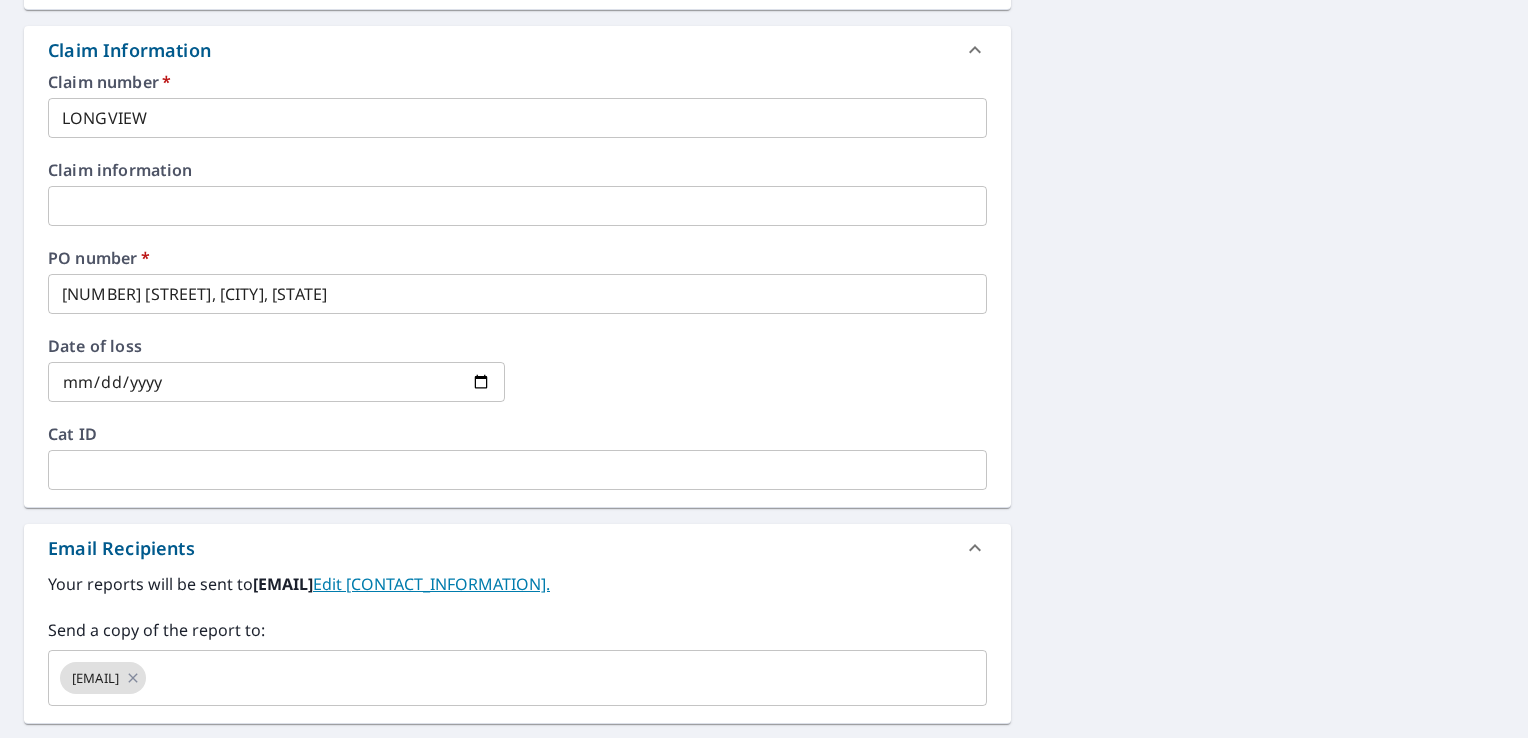 click on "[MONTH] [DAY], [YEAR]
[EMAIL]
[EMAIL]" at bounding box center [764, 218] 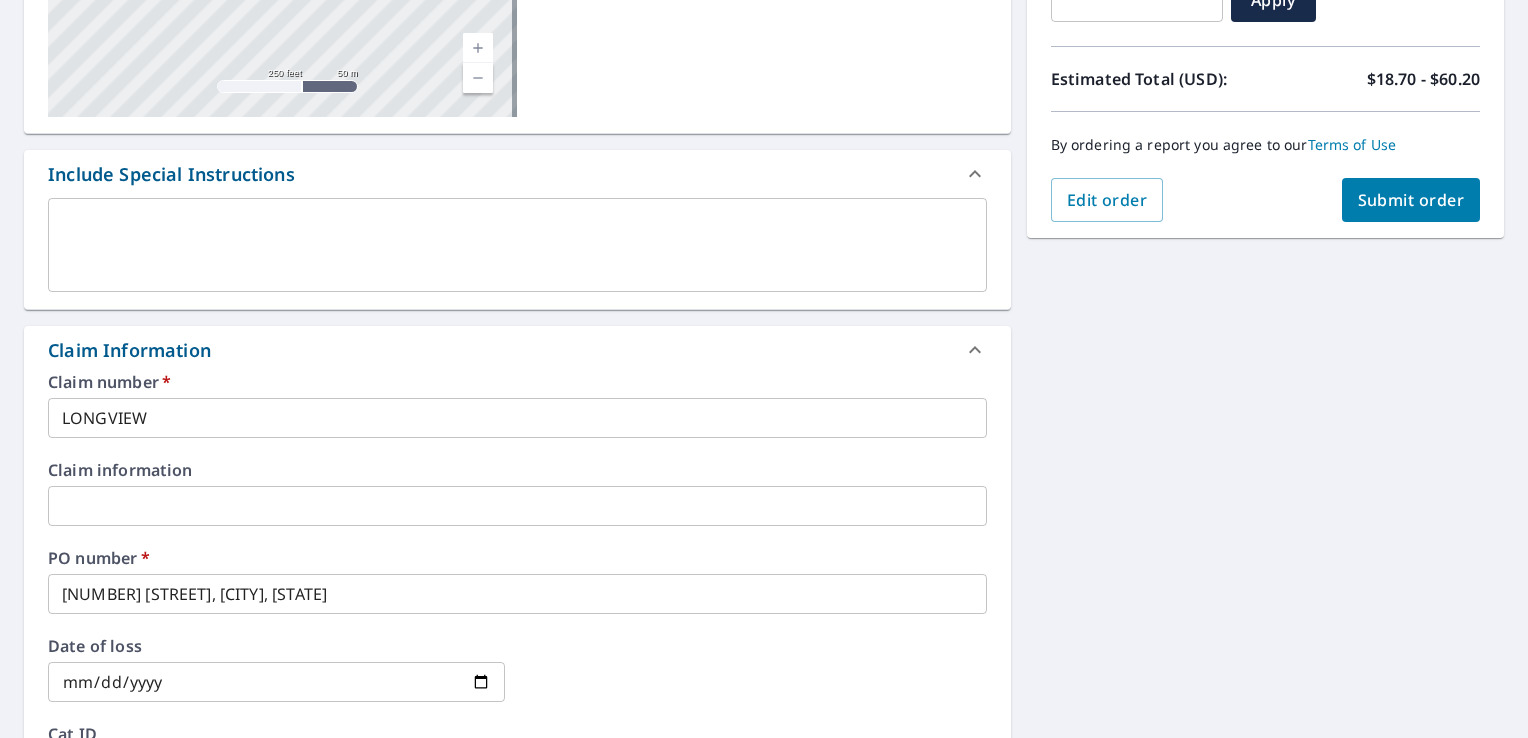 scroll, scrollTop: 400, scrollLeft: 0, axis: vertical 